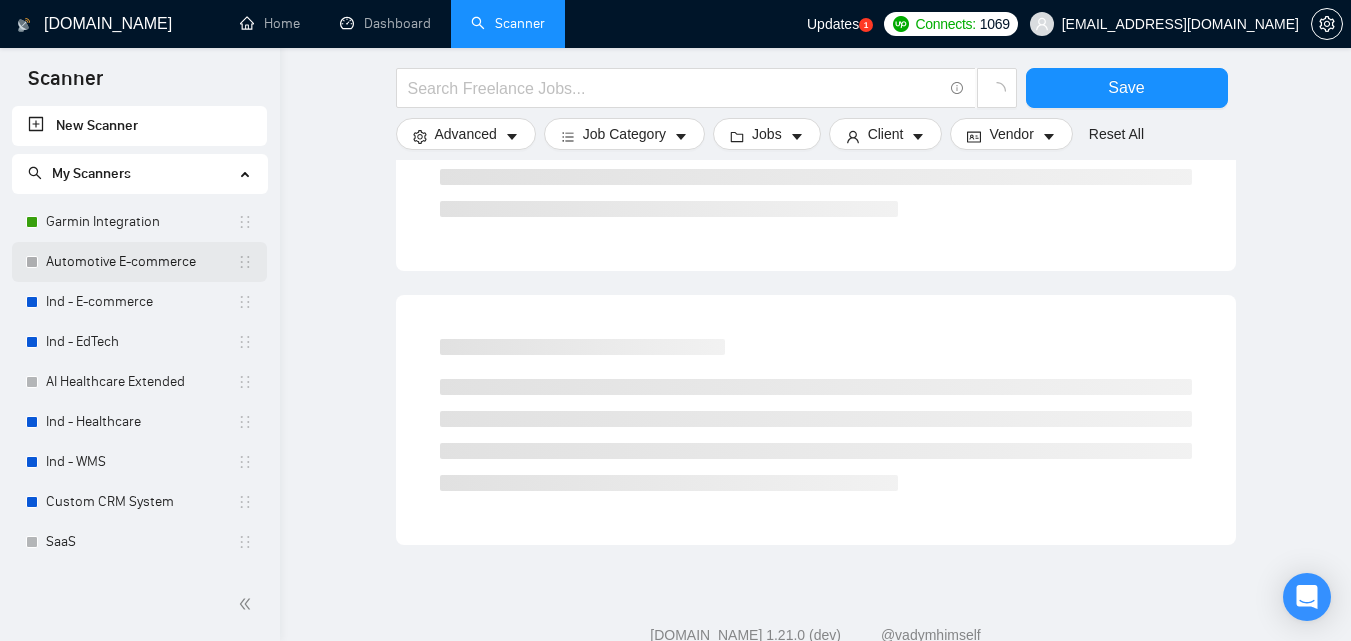 scroll, scrollTop: 1171, scrollLeft: 0, axis: vertical 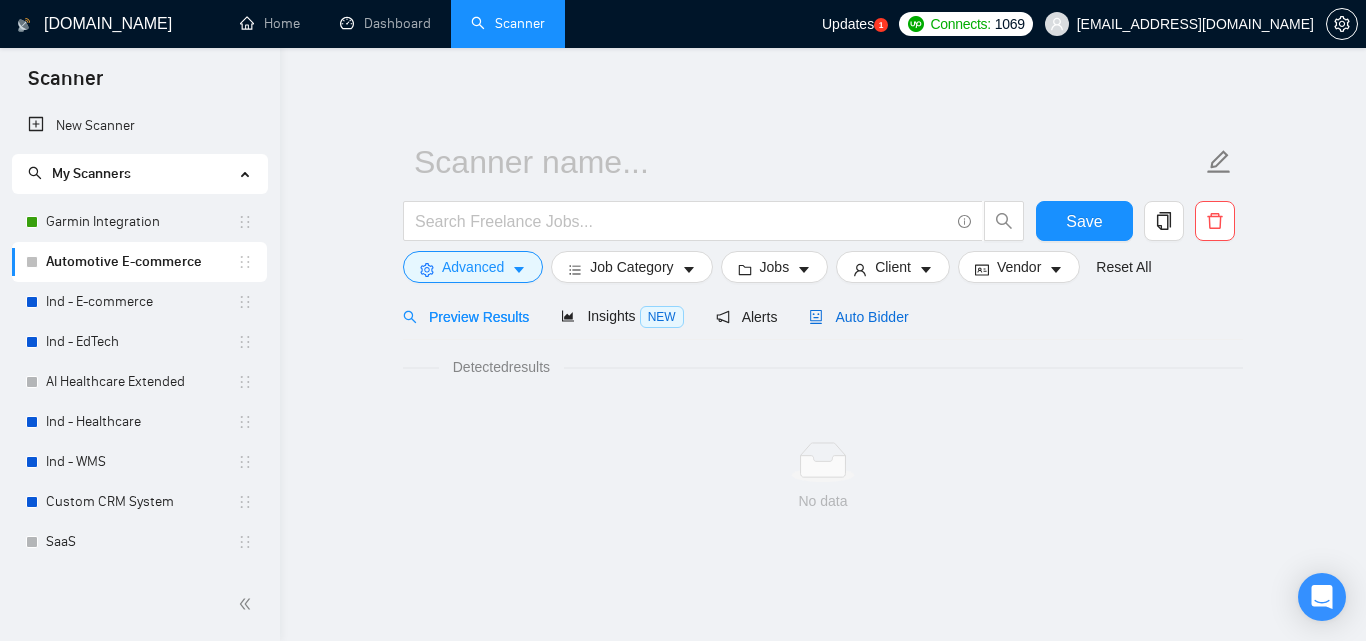click on "Auto Bidder" at bounding box center [858, 317] 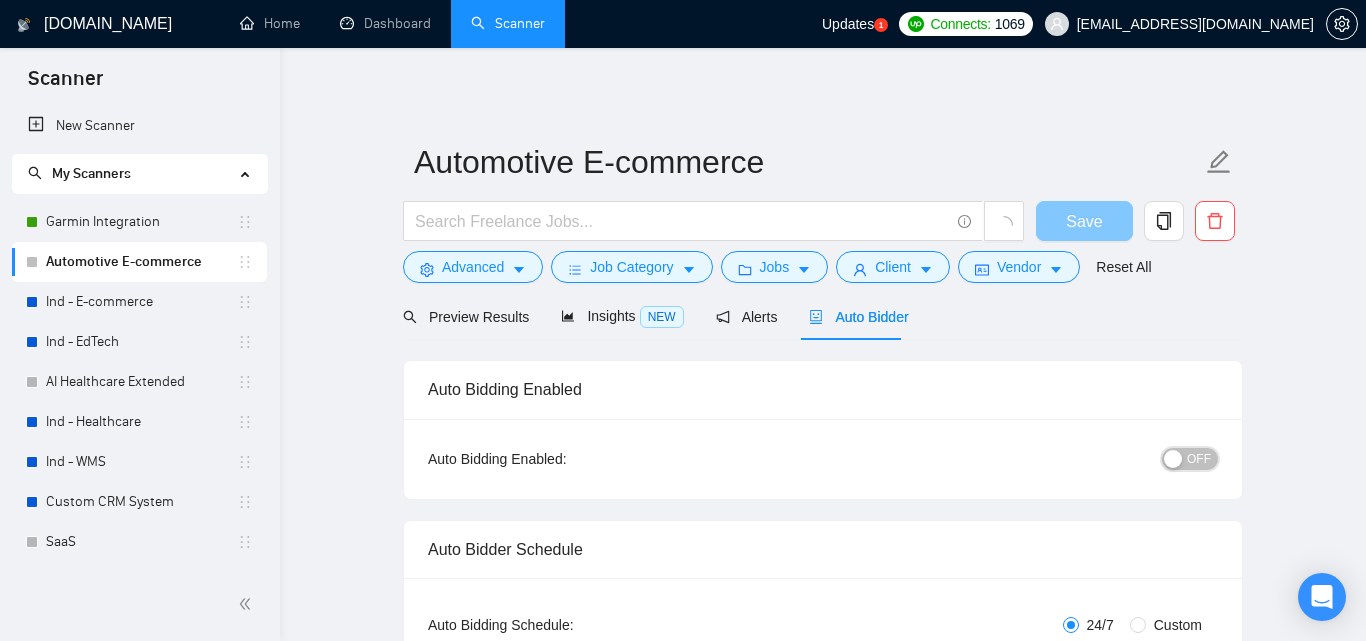 click on "OFF" at bounding box center [1190, 459] 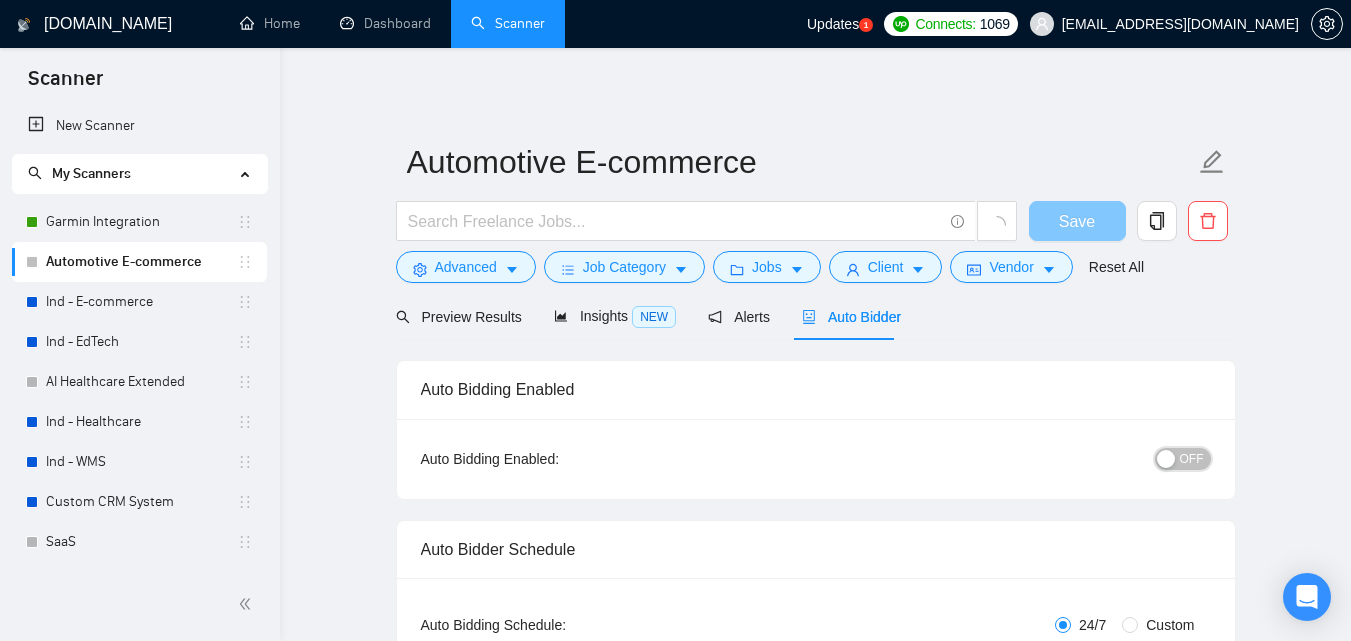 type 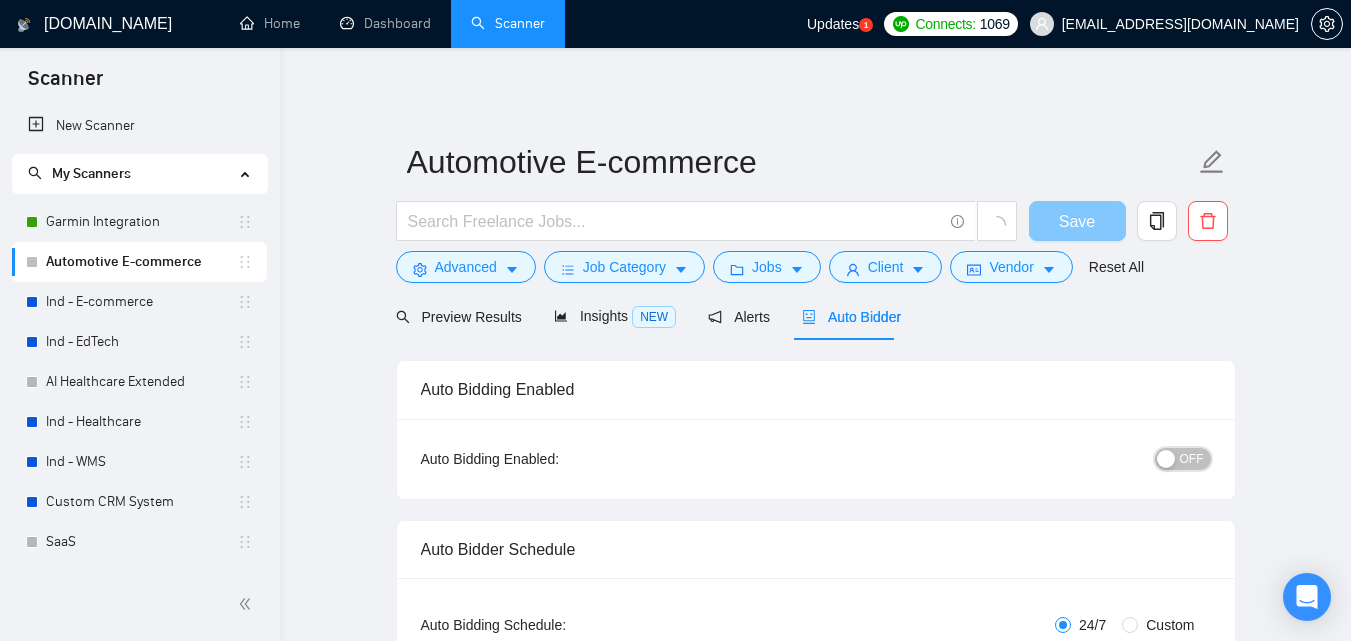checkbox on "true" 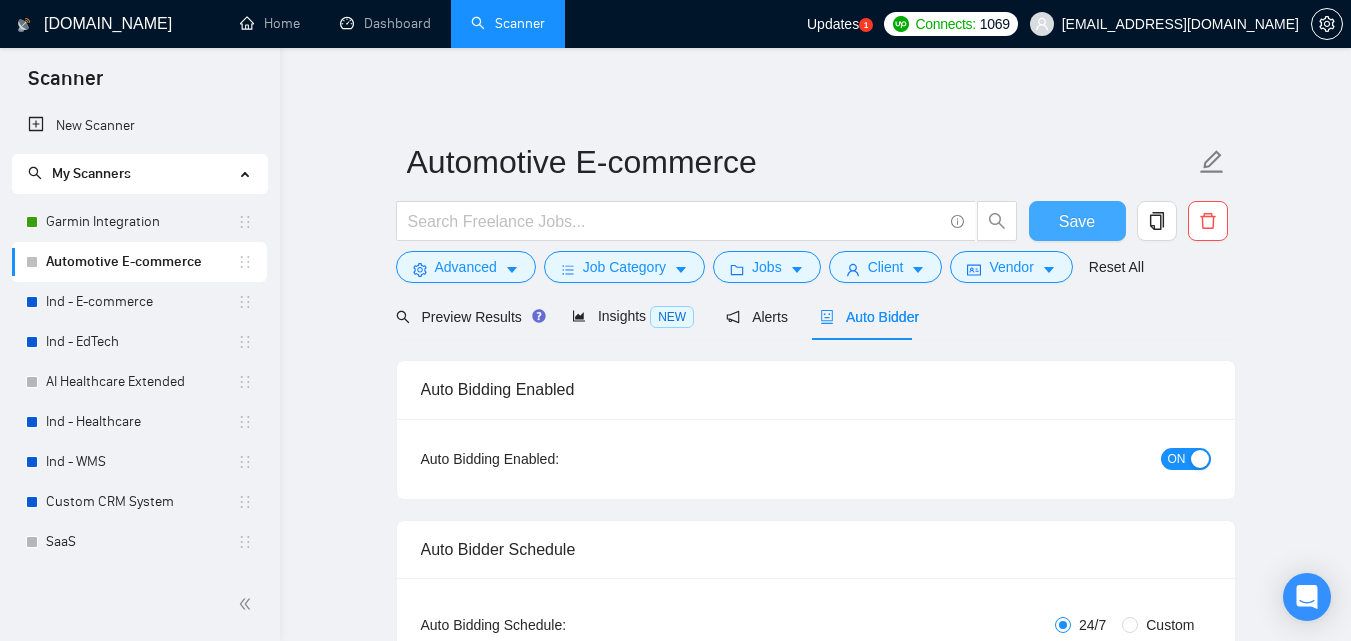 click on "Save" at bounding box center [1077, 221] 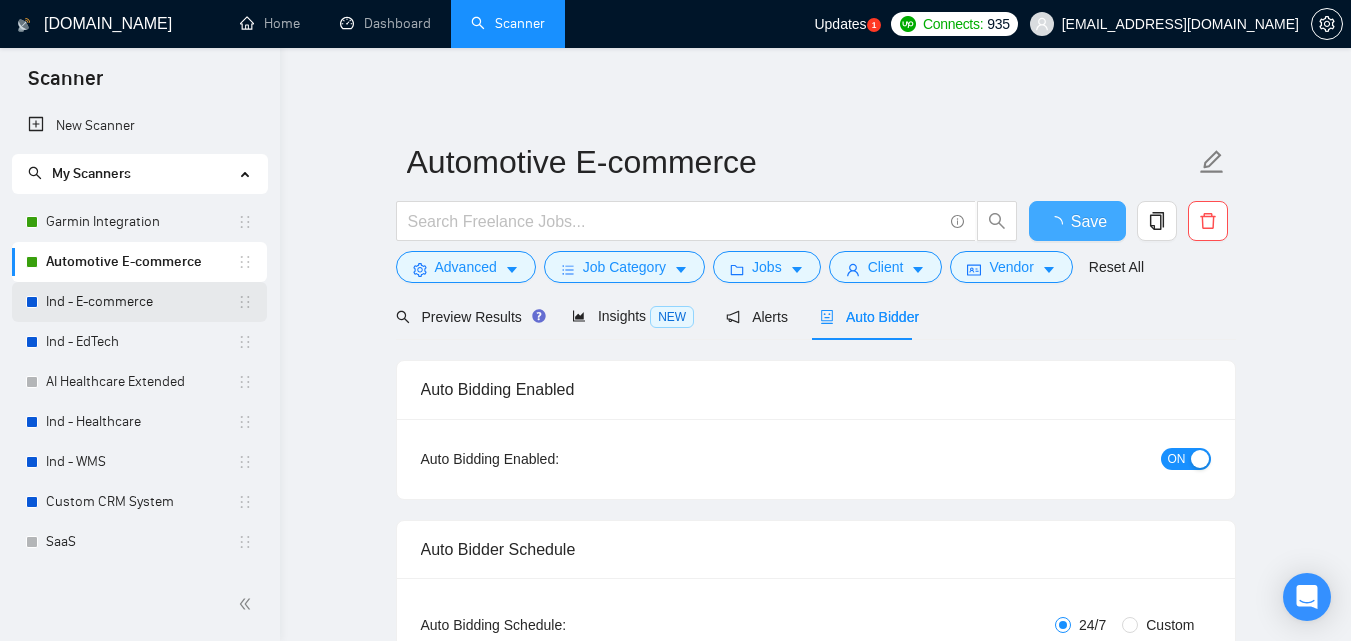 type 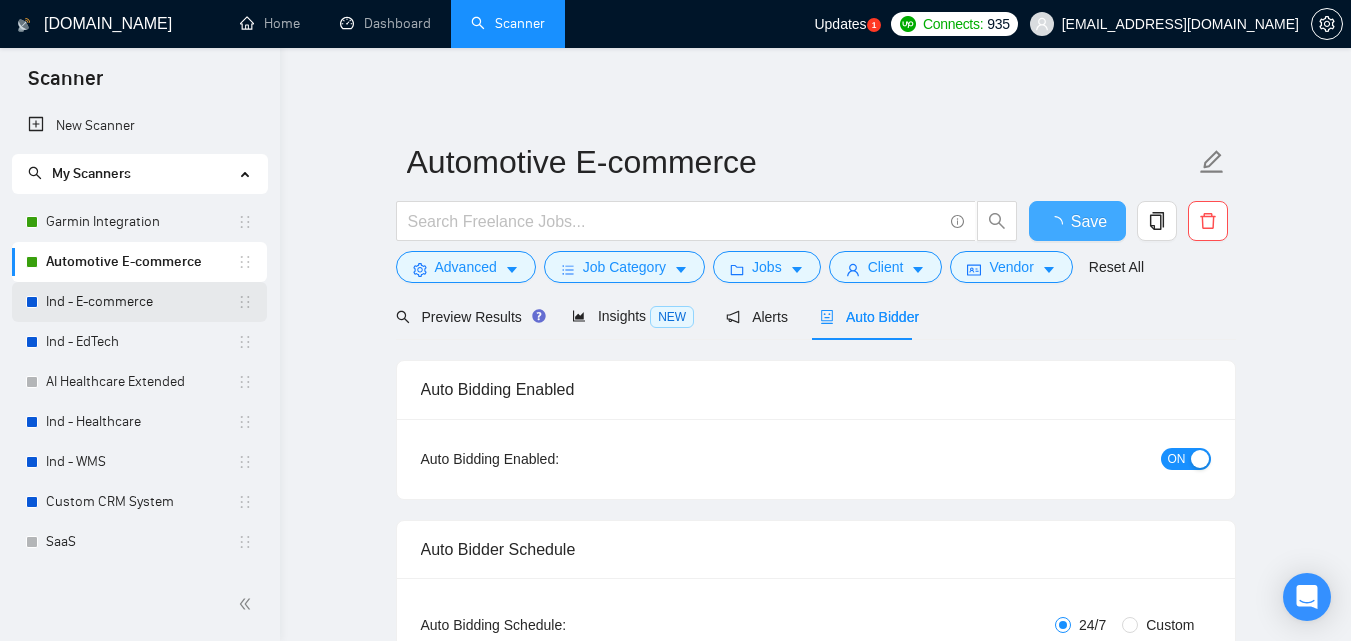 checkbox on "true" 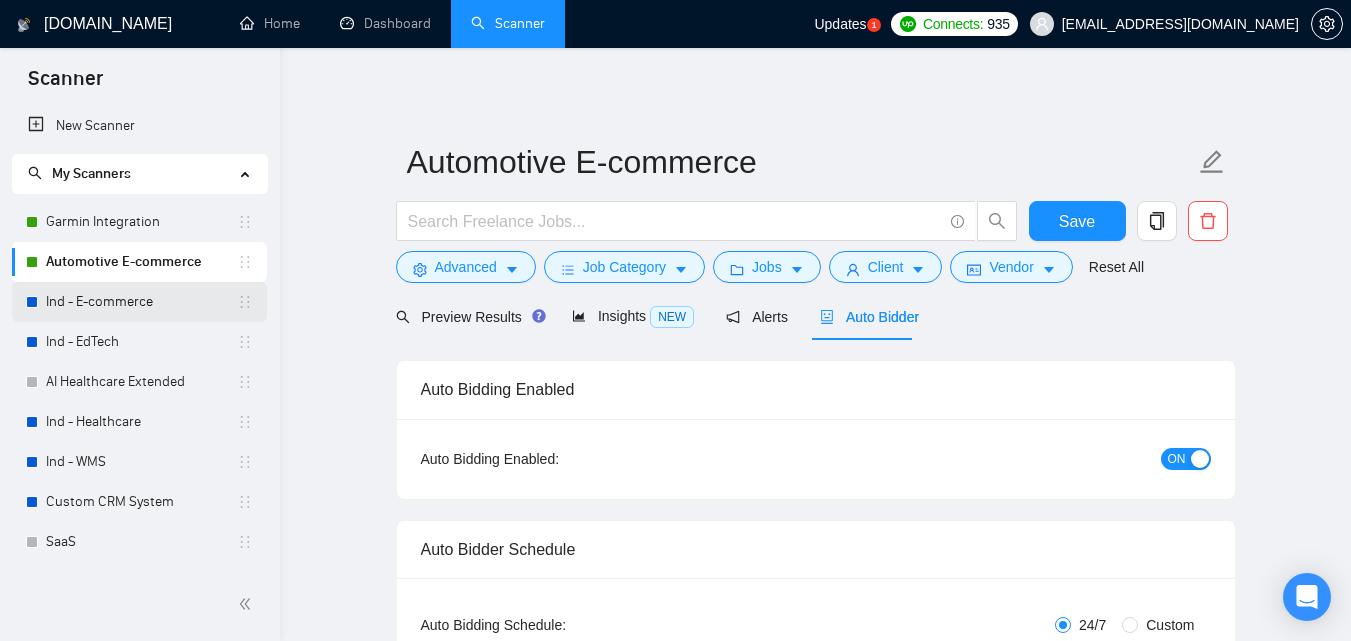 click on "Ind - E-commerce" at bounding box center (141, 302) 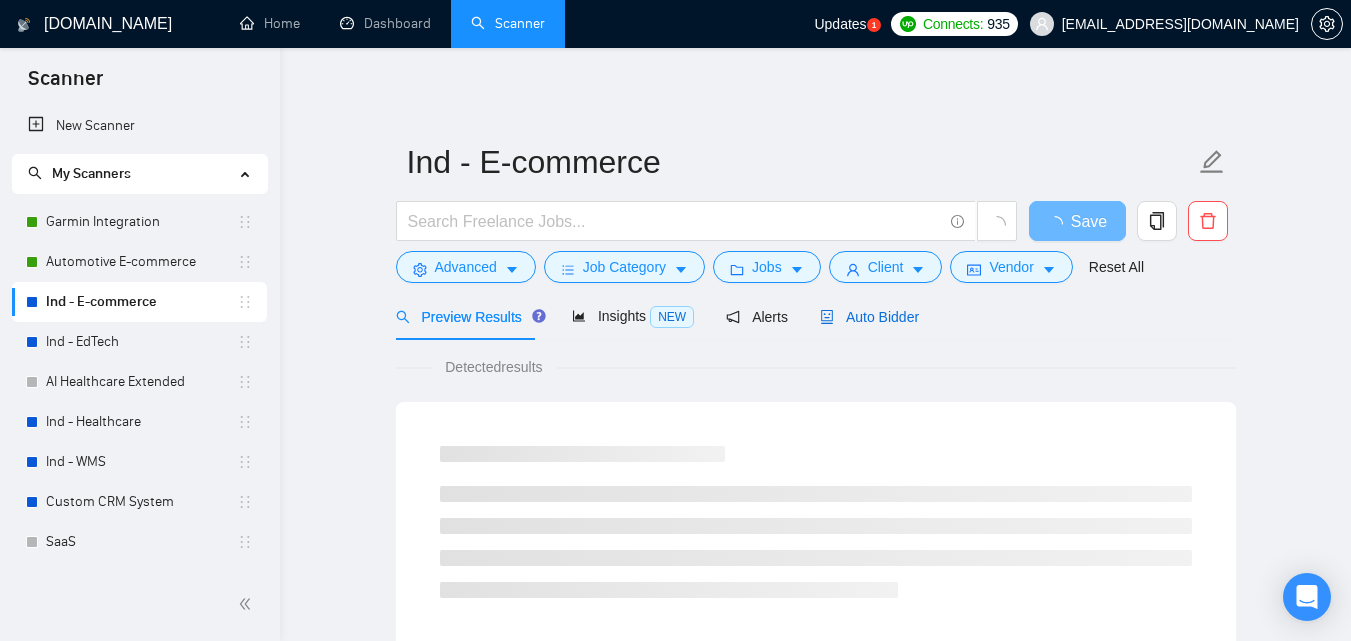 click on "Auto Bidder" at bounding box center [869, 317] 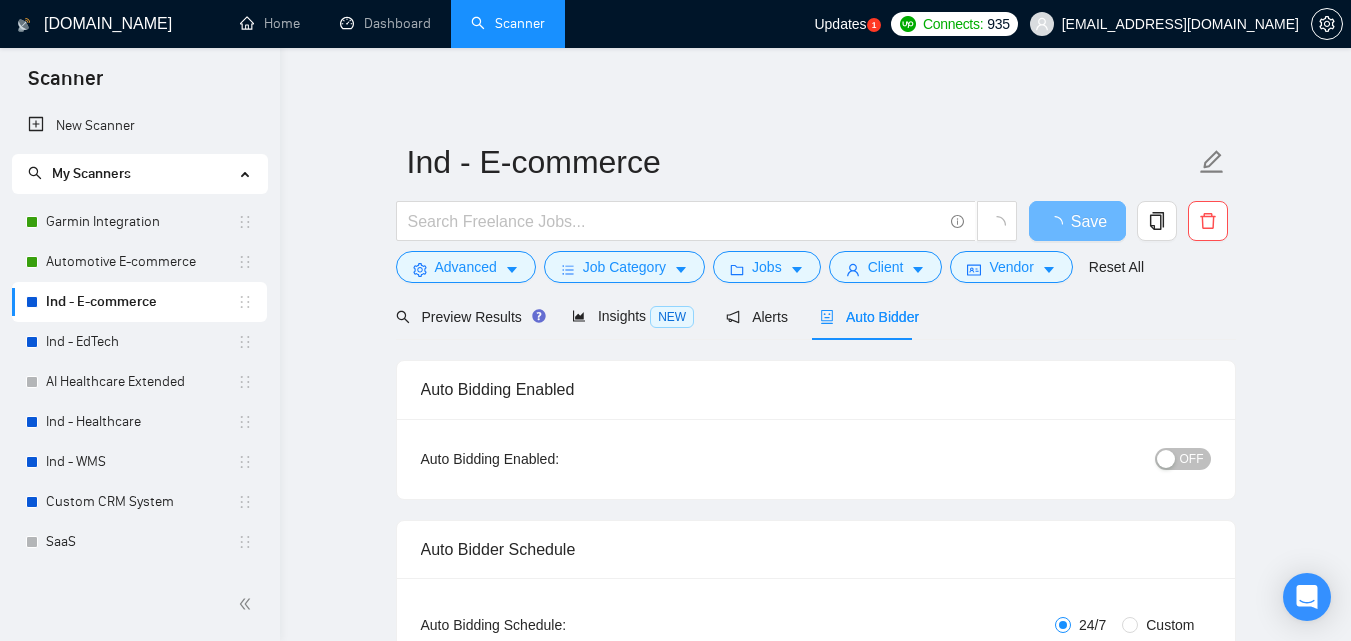 type 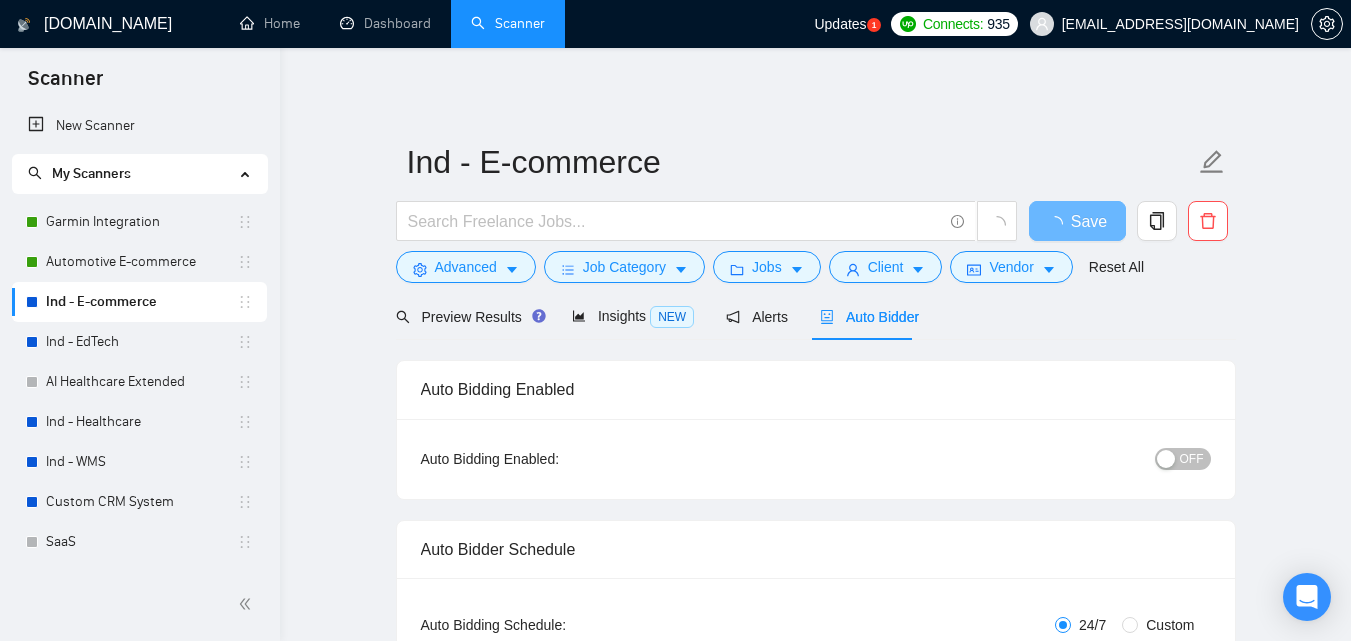 checkbox on "true" 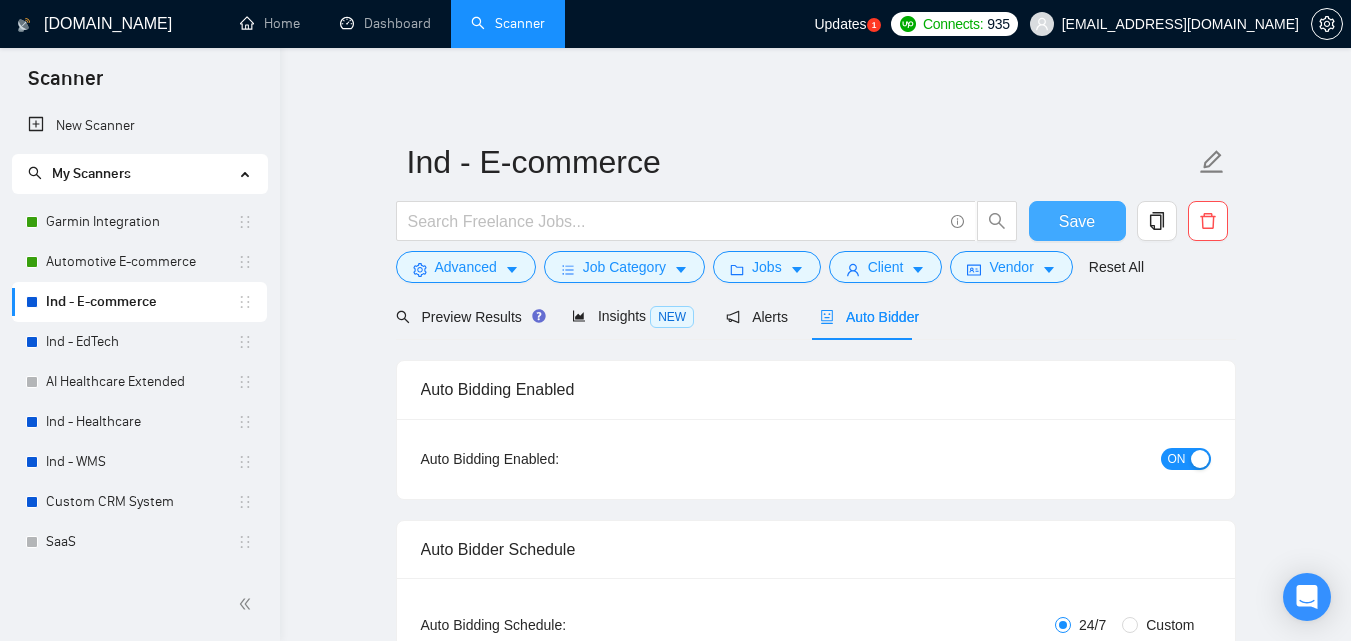 click on "Save" at bounding box center [1077, 221] 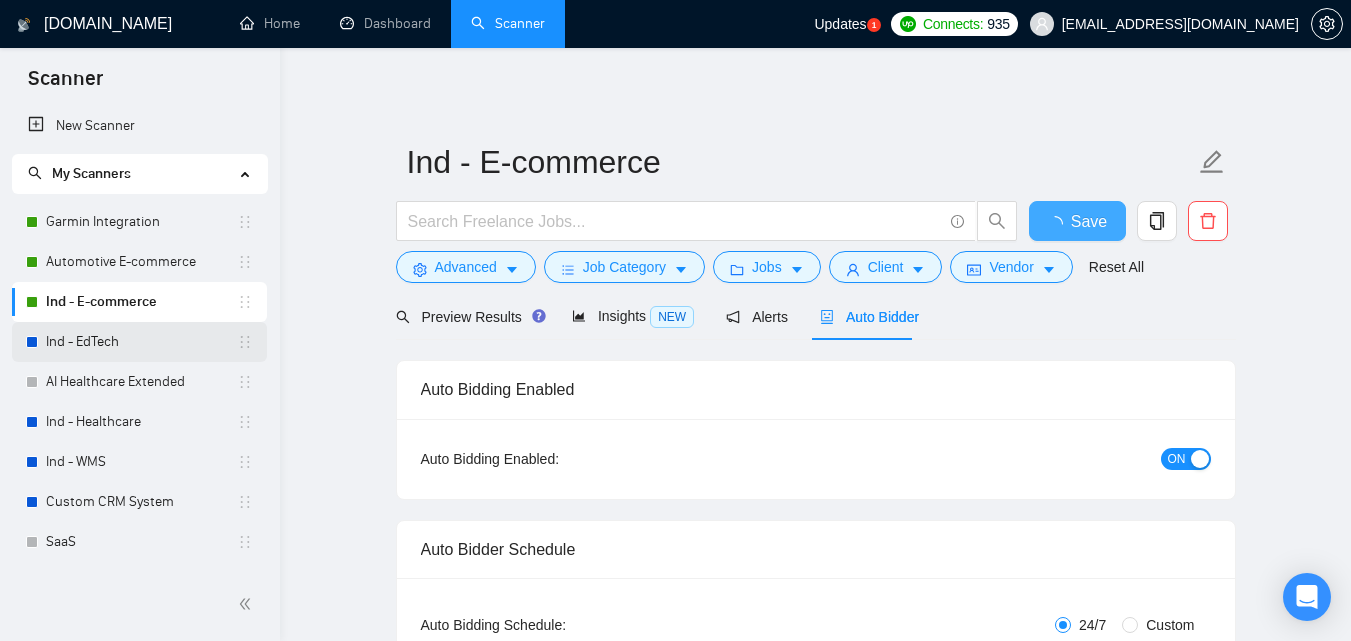 type 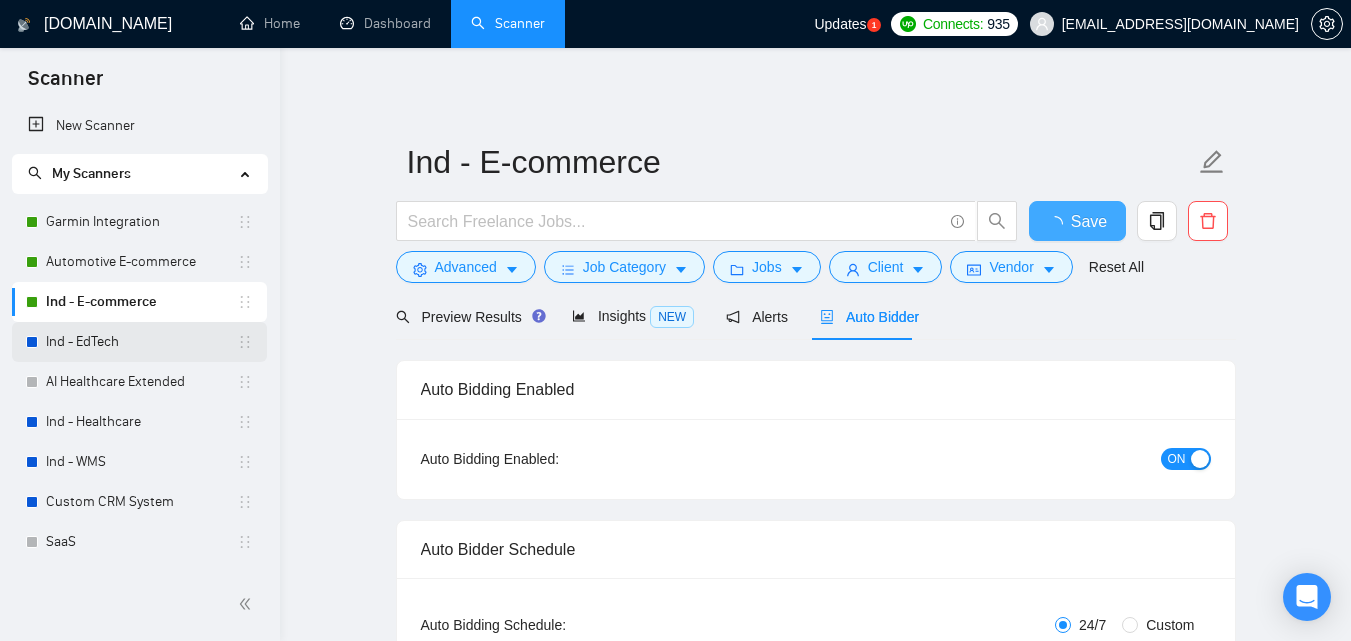 checkbox on "true" 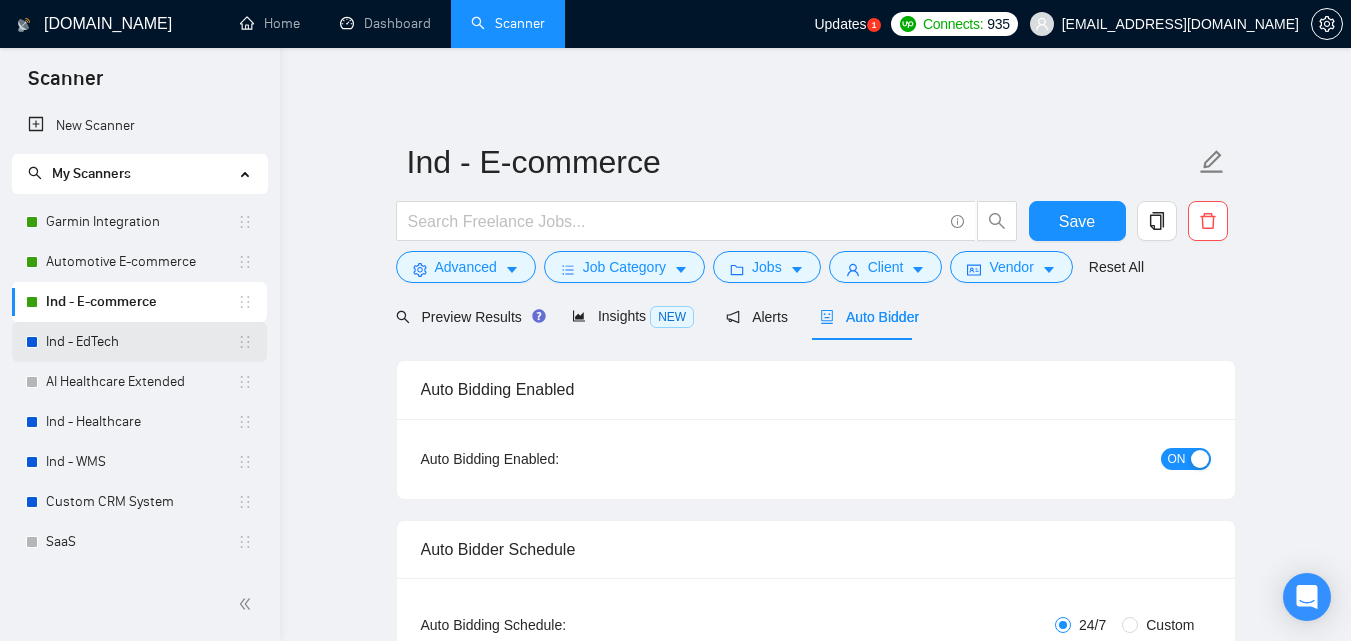 click on "Ind - EdTech" at bounding box center (141, 342) 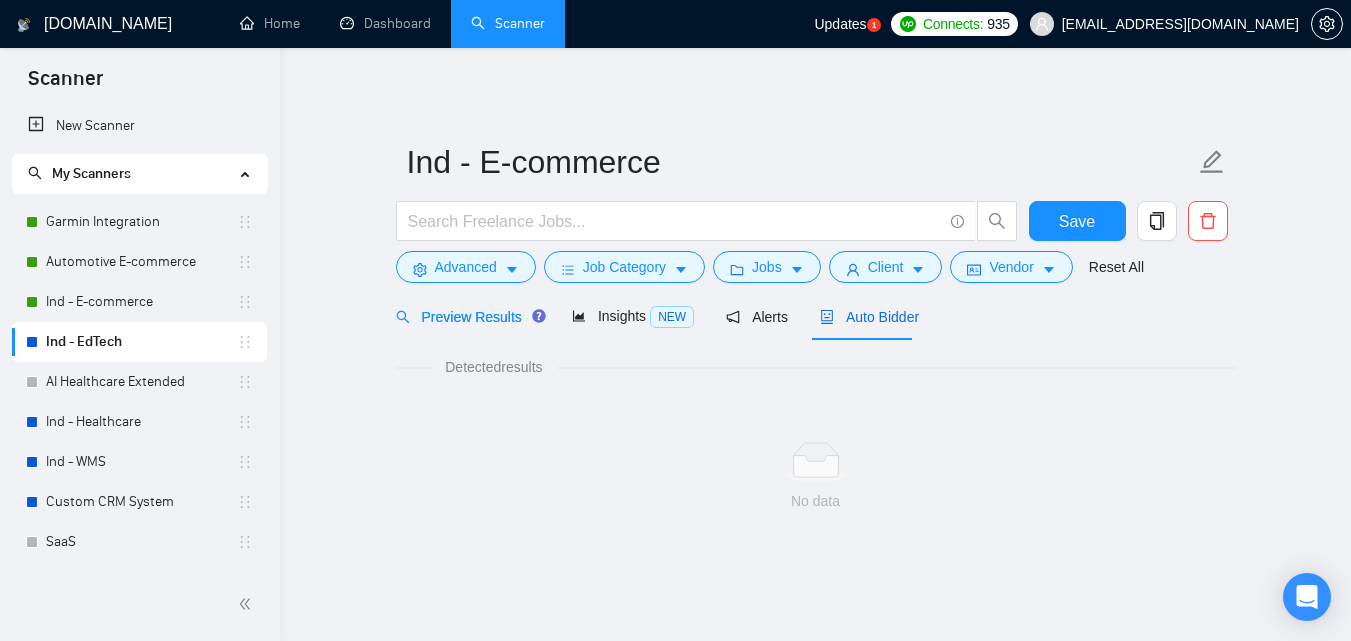 click on "Auto Bidder" at bounding box center (869, 317) 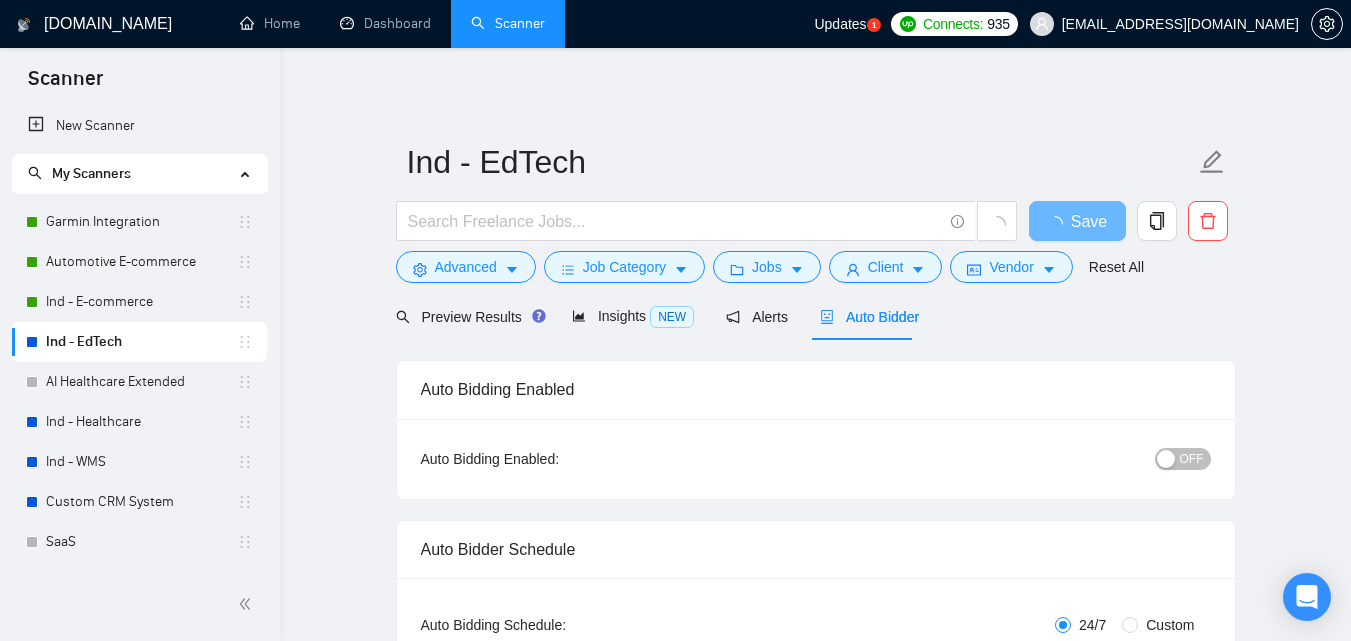 type 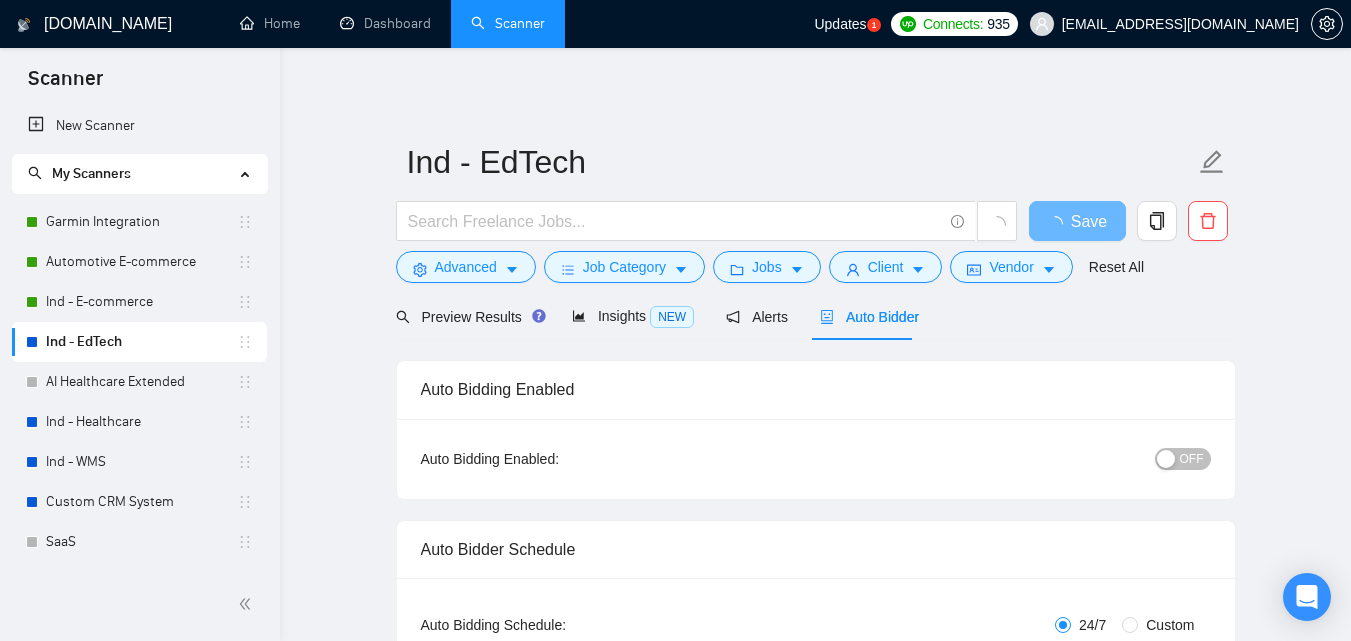 checkbox on "true" 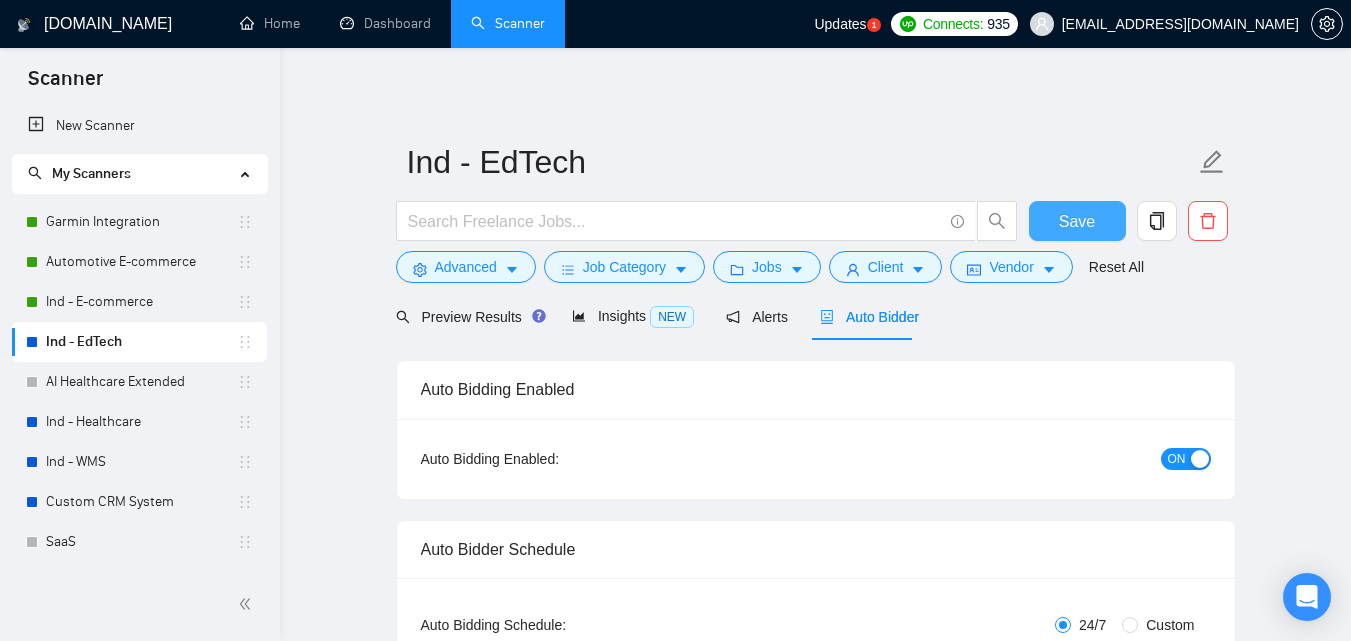 click on "Save" at bounding box center (1077, 221) 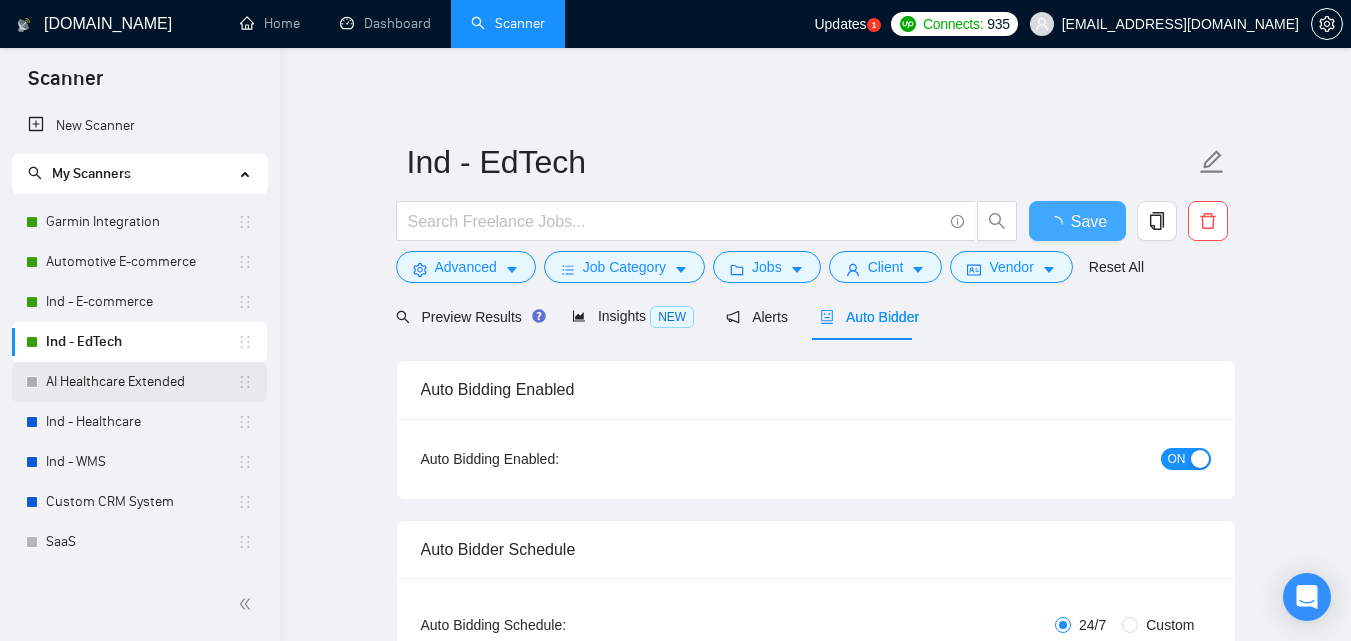 type 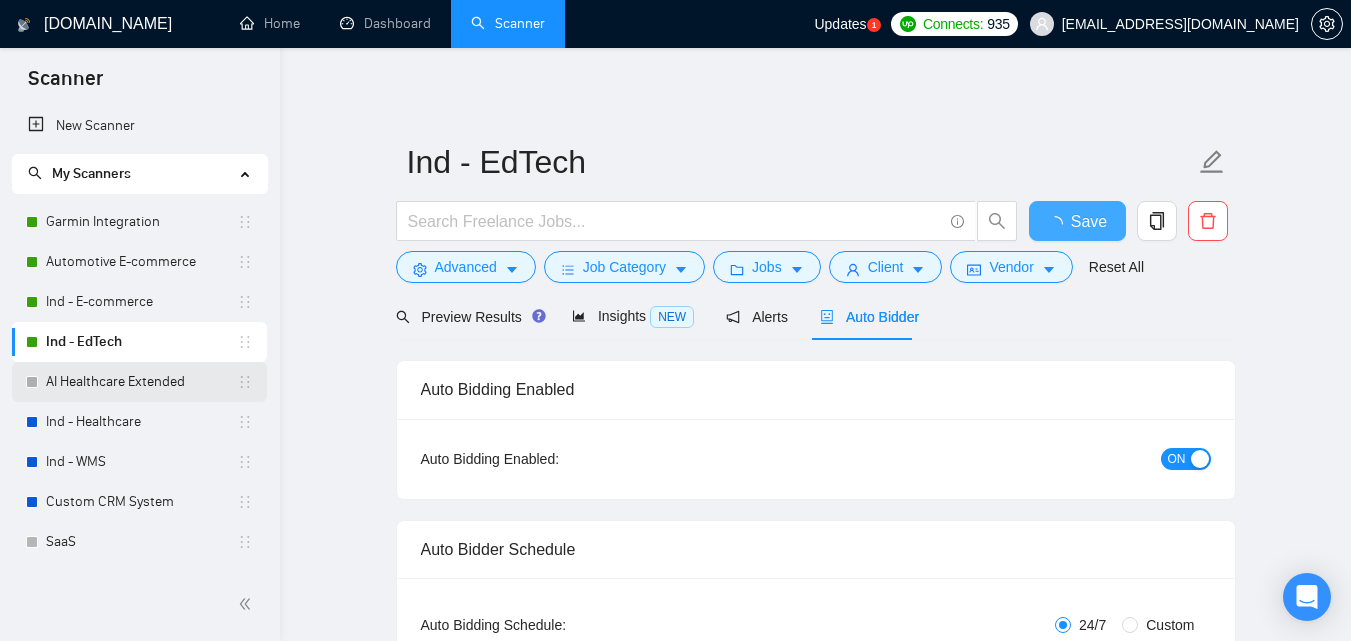 checkbox on "true" 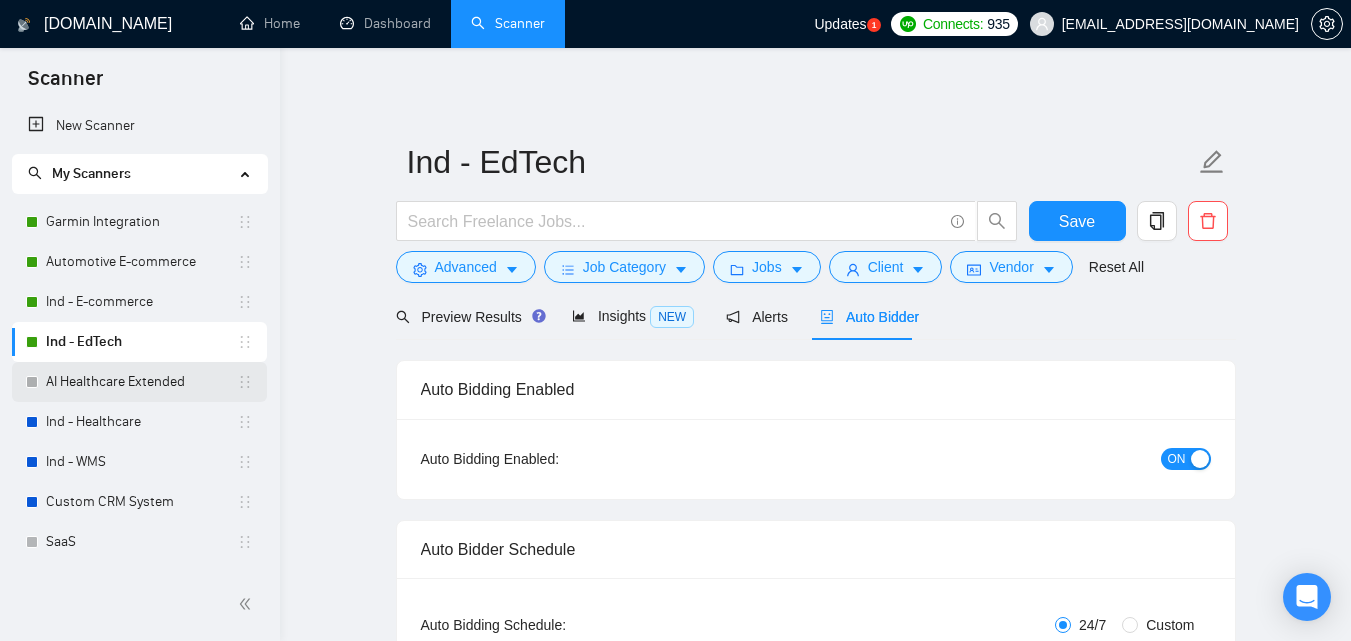 click on "AI Healthcare Extended" at bounding box center [141, 382] 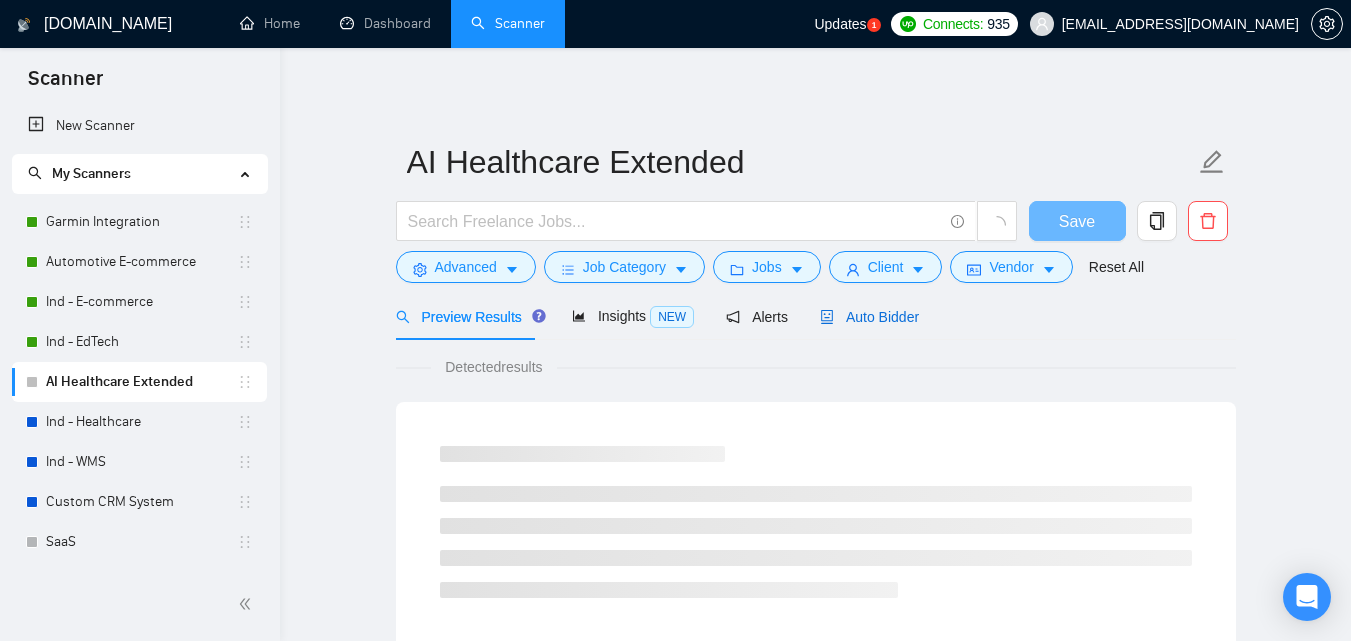 click on "Auto Bidder" at bounding box center [869, 317] 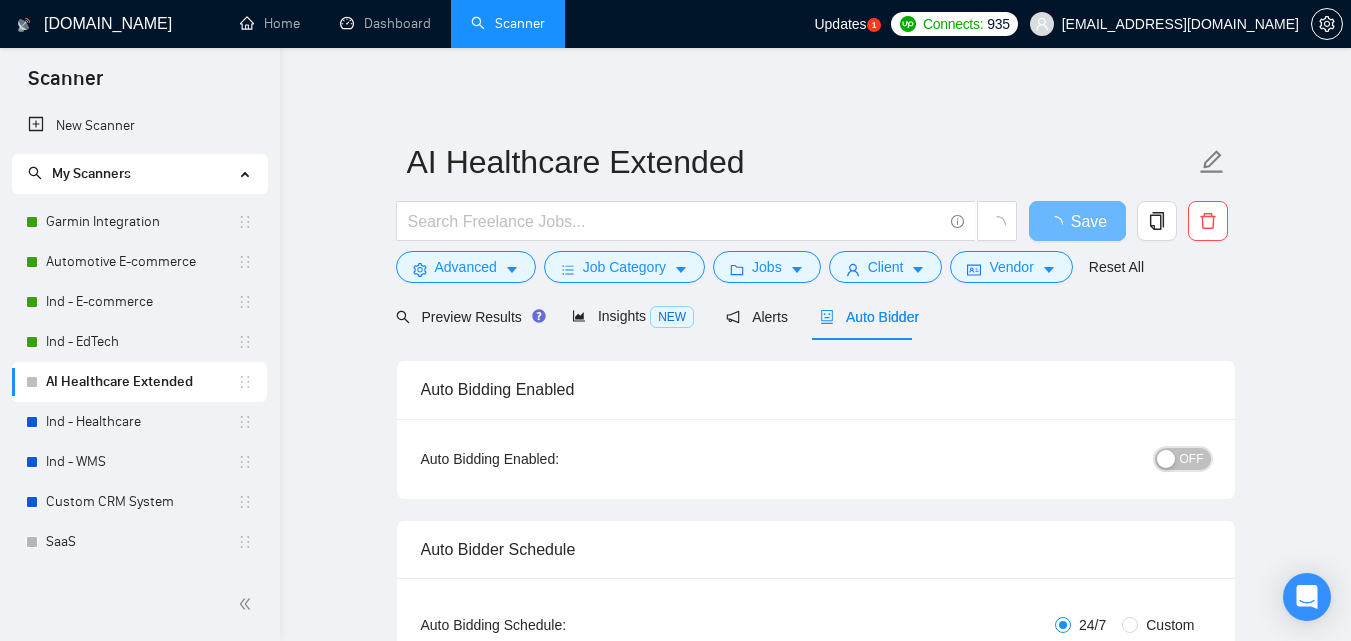 click at bounding box center (1166, 459) 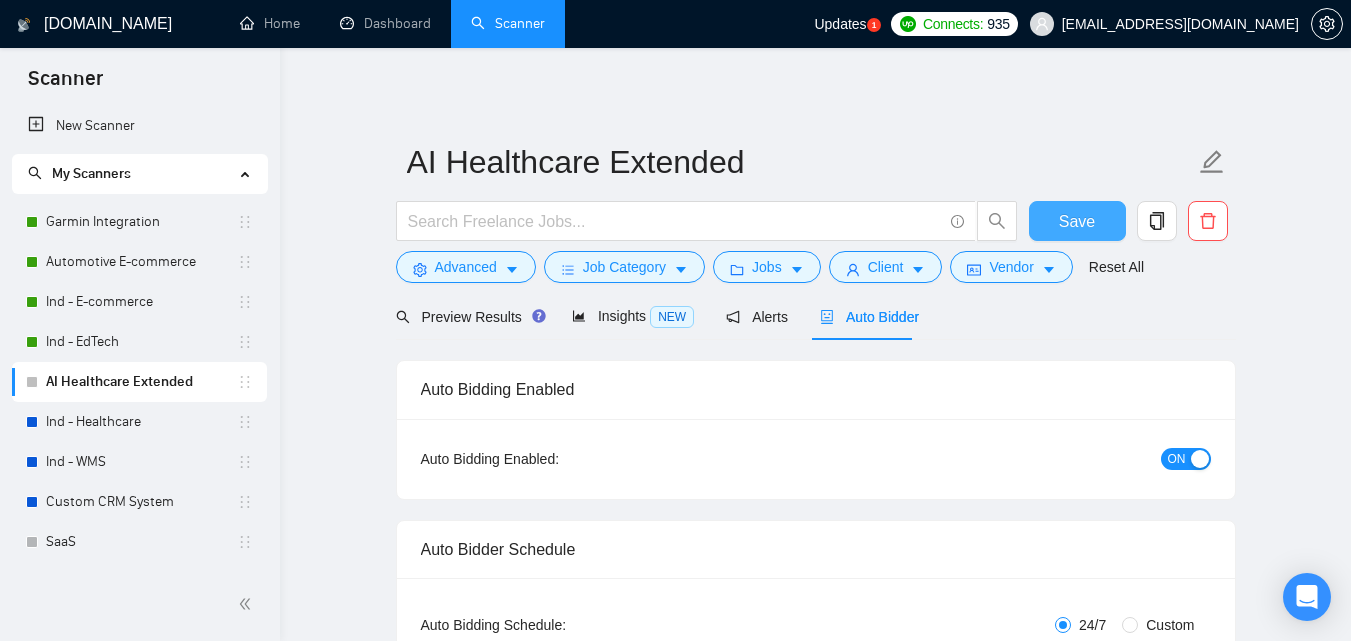 click on "Save" at bounding box center (1077, 221) 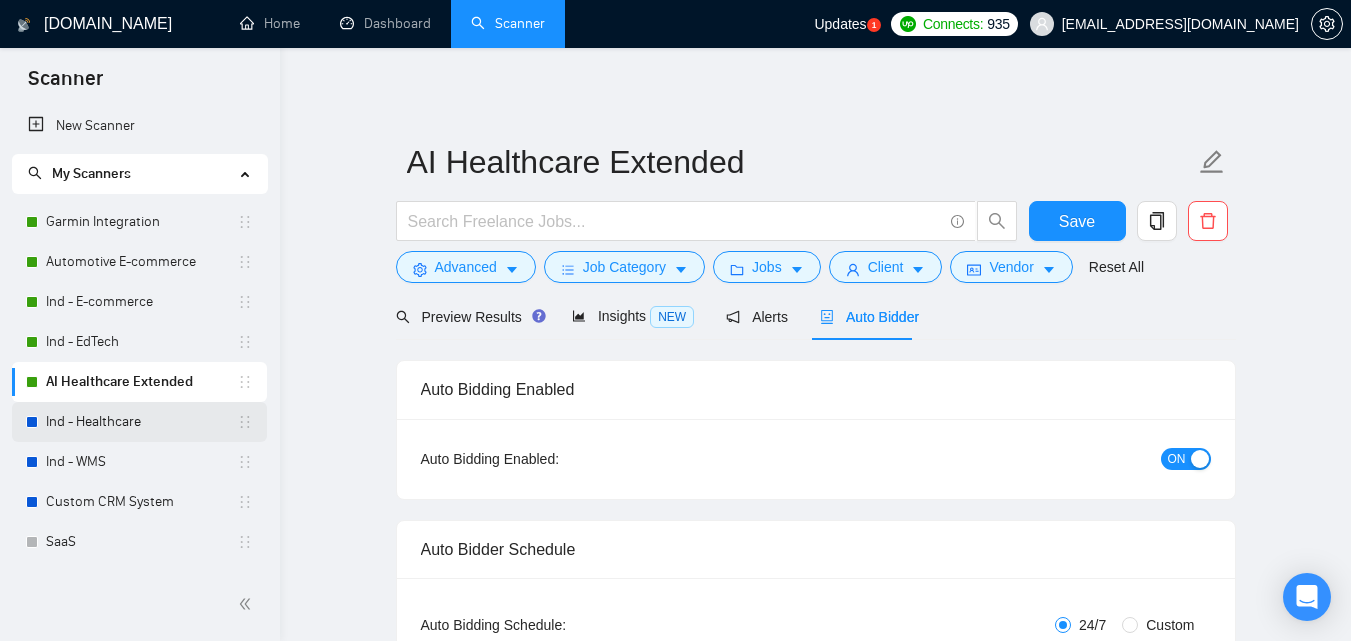 click on "Ind - Healthcare" at bounding box center (141, 422) 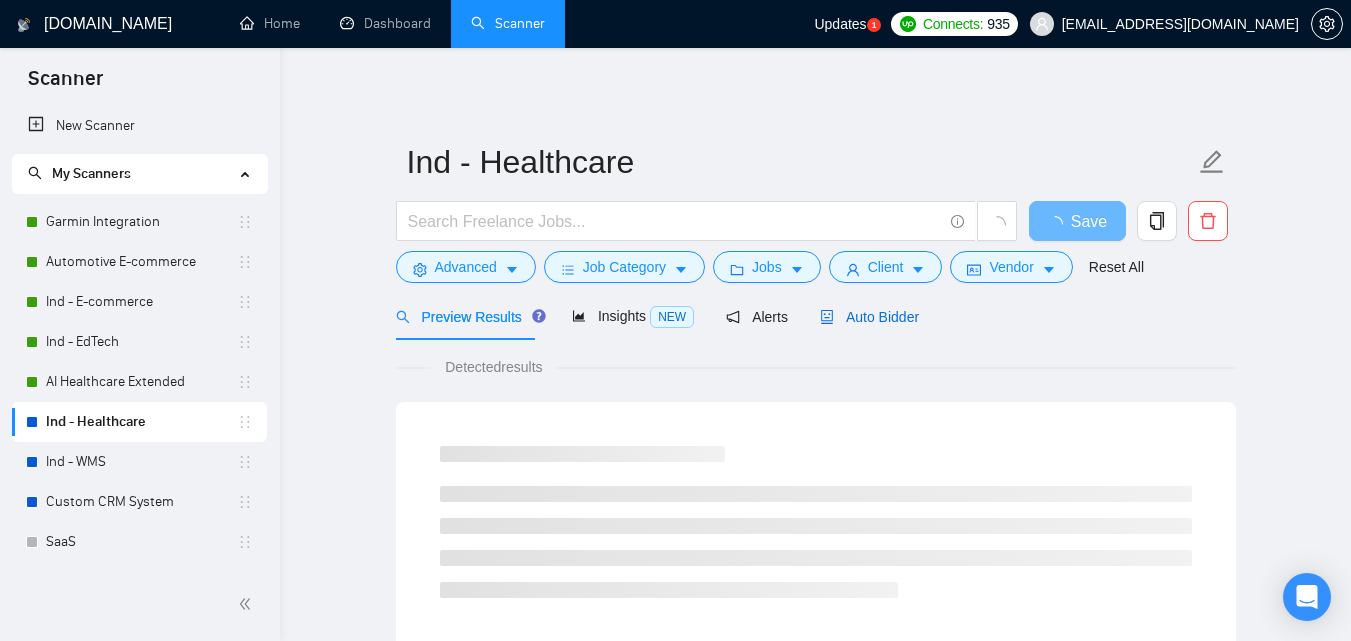 click on "Auto Bidder" at bounding box center [869, 317] 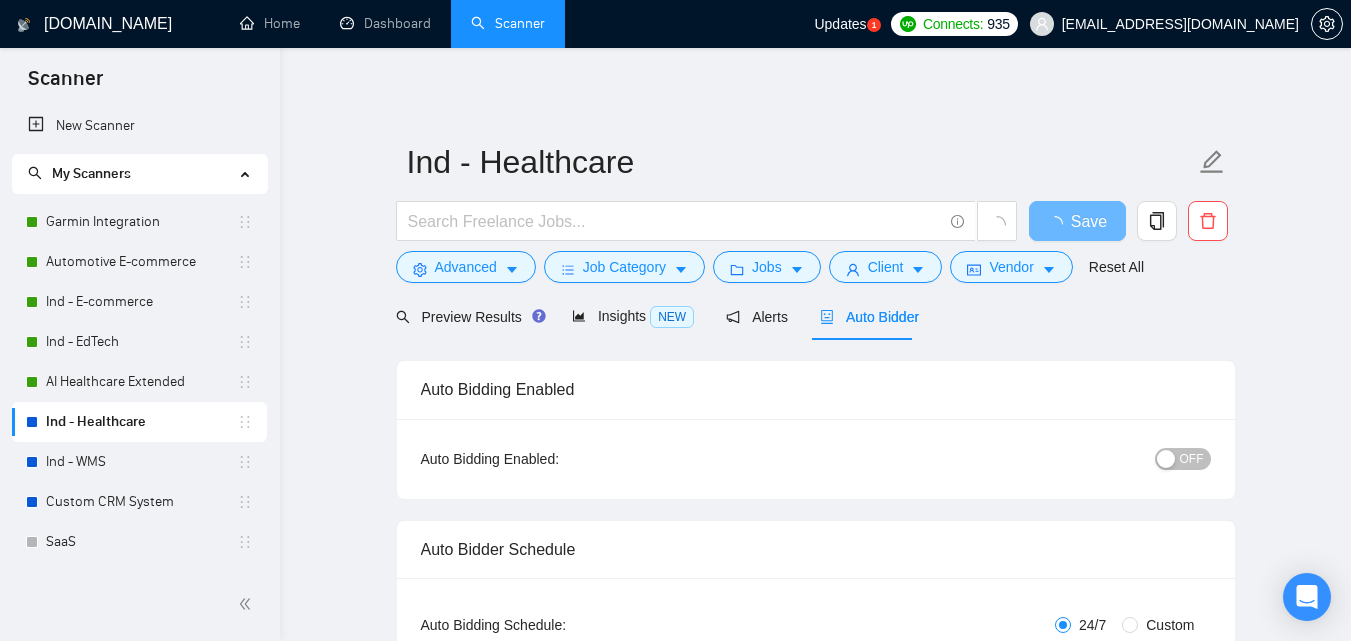 type 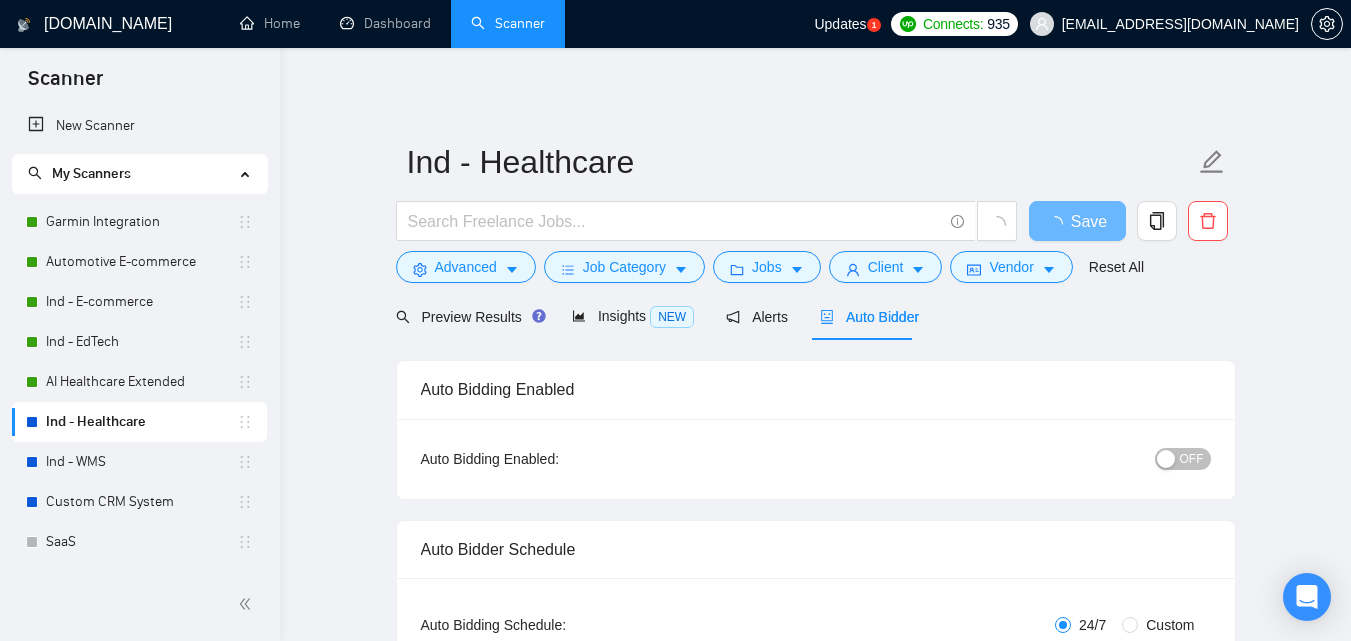 checkbox on "true" 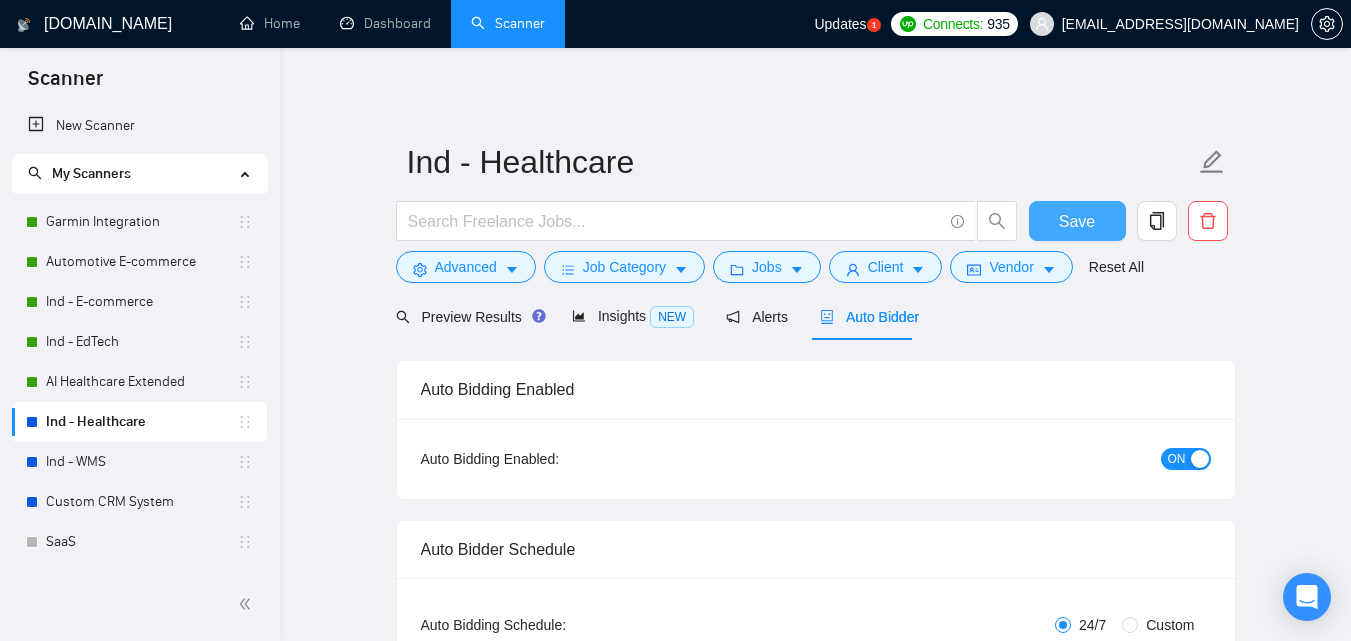 click on "Save" at bounding box center [1077, 221] 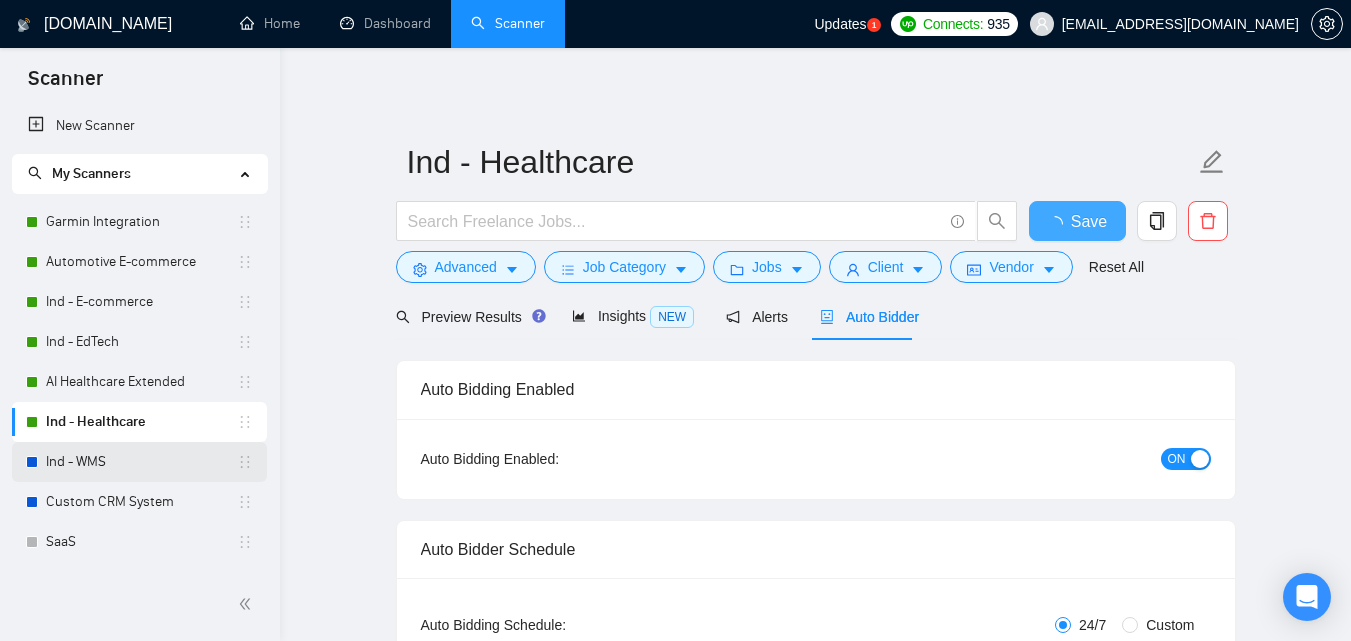 click on "Ind - WMS" at bounding box center (141, 462) 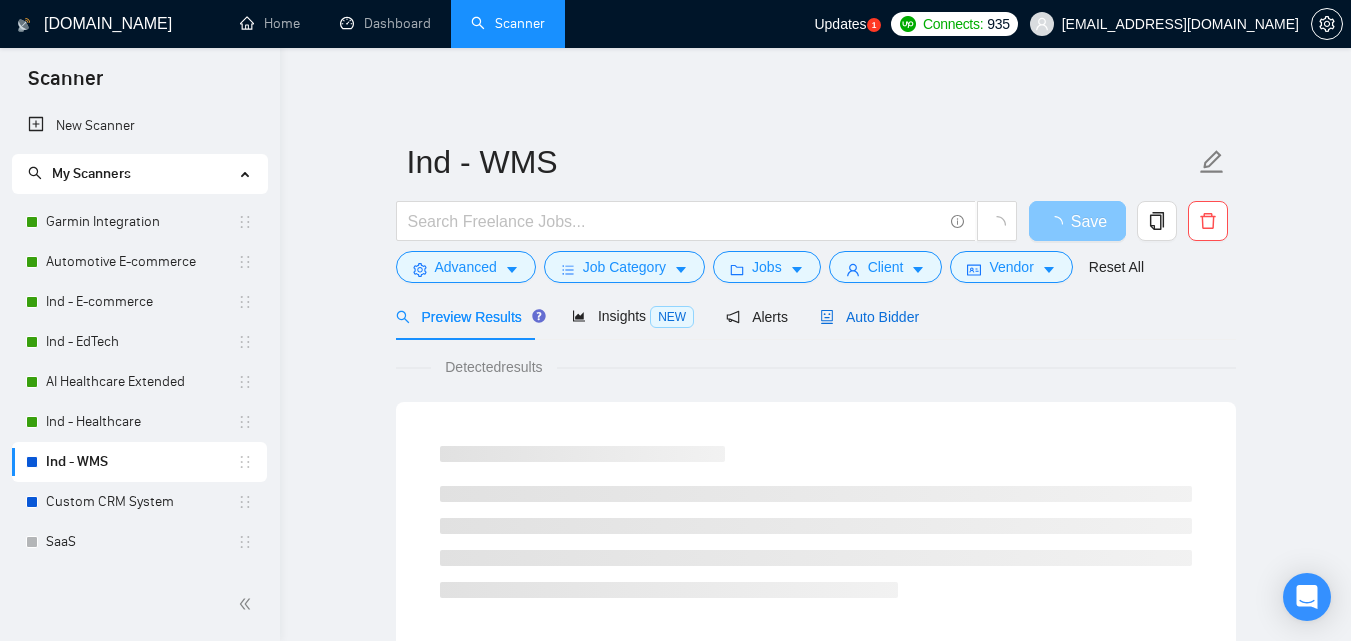 click on "Auto Bidder" at bounding box center (869, 317) 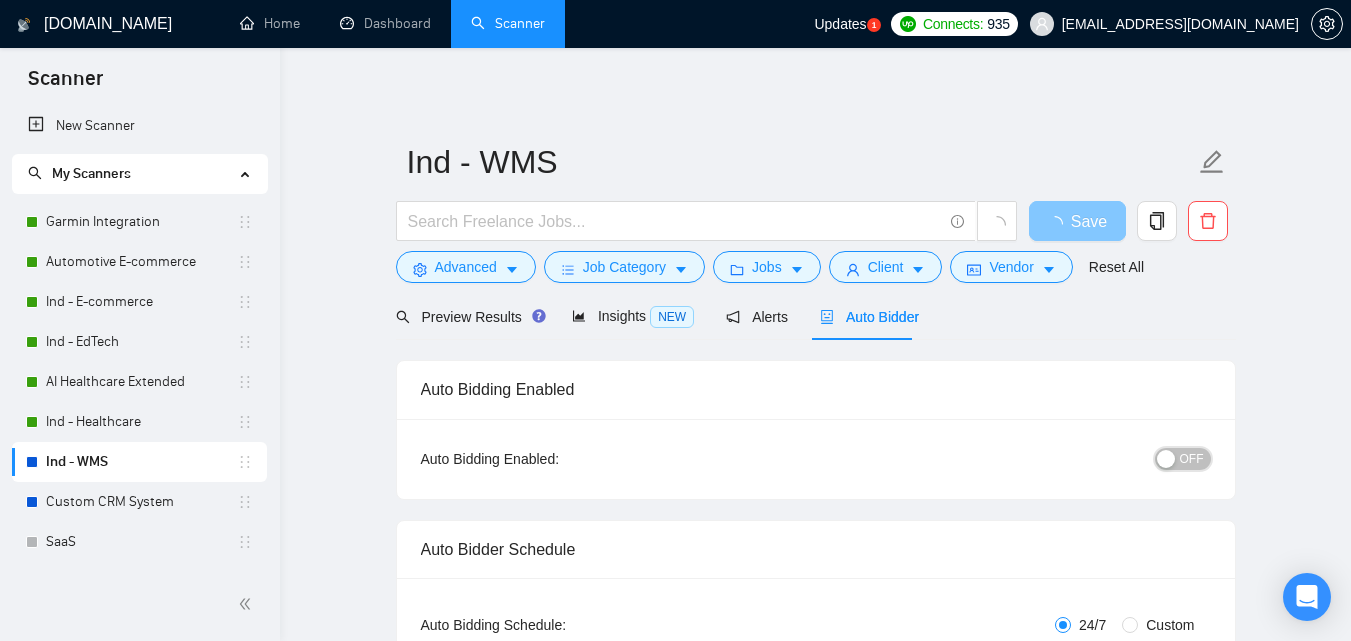 click on "OFF" at bounding box center [1192, 459] 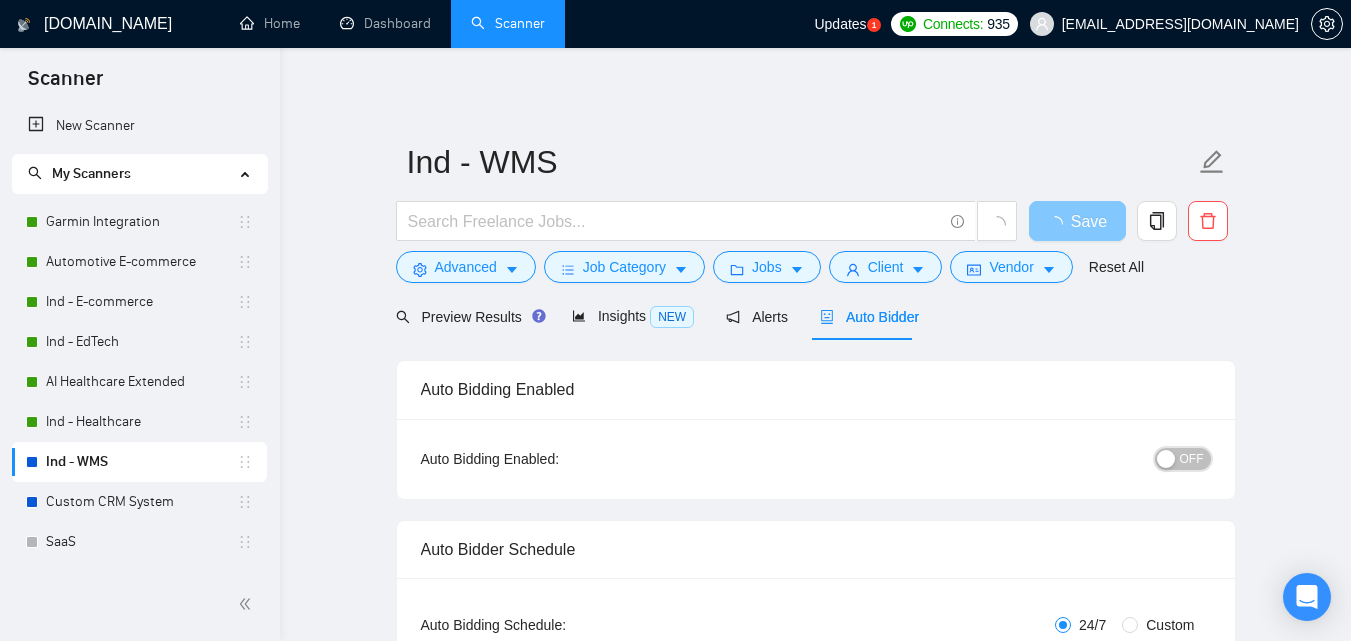 type 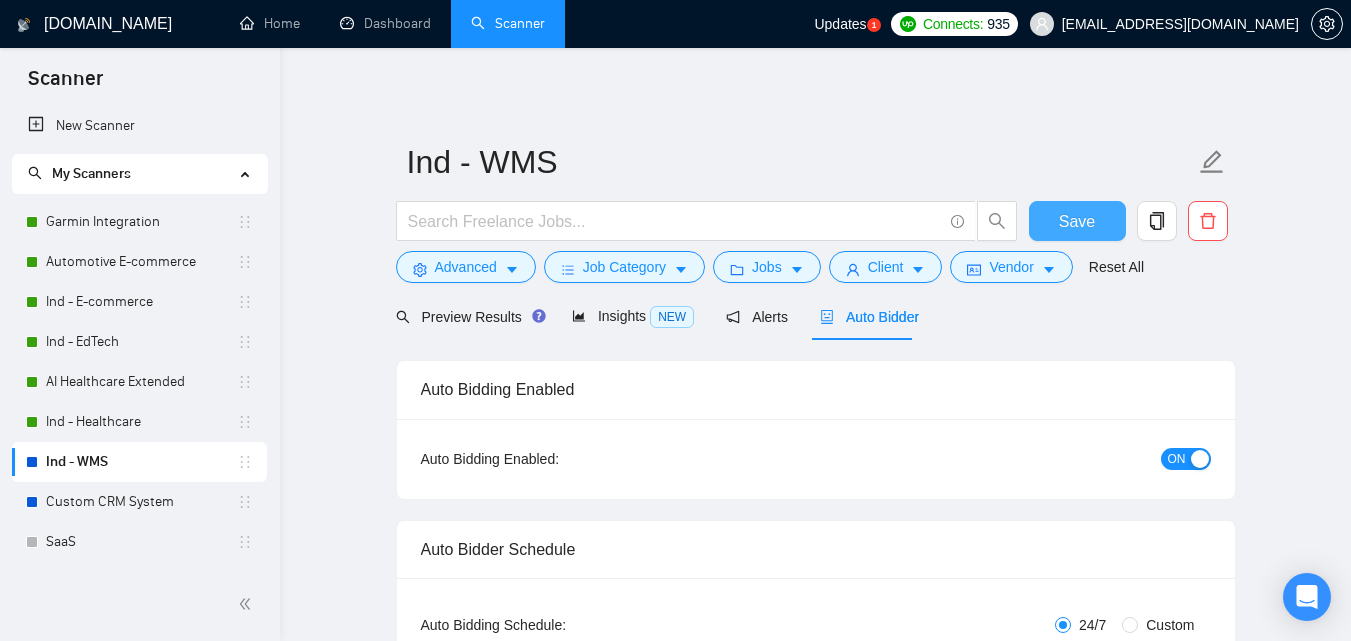 click on "Save" at bounding box center (1077, 221) 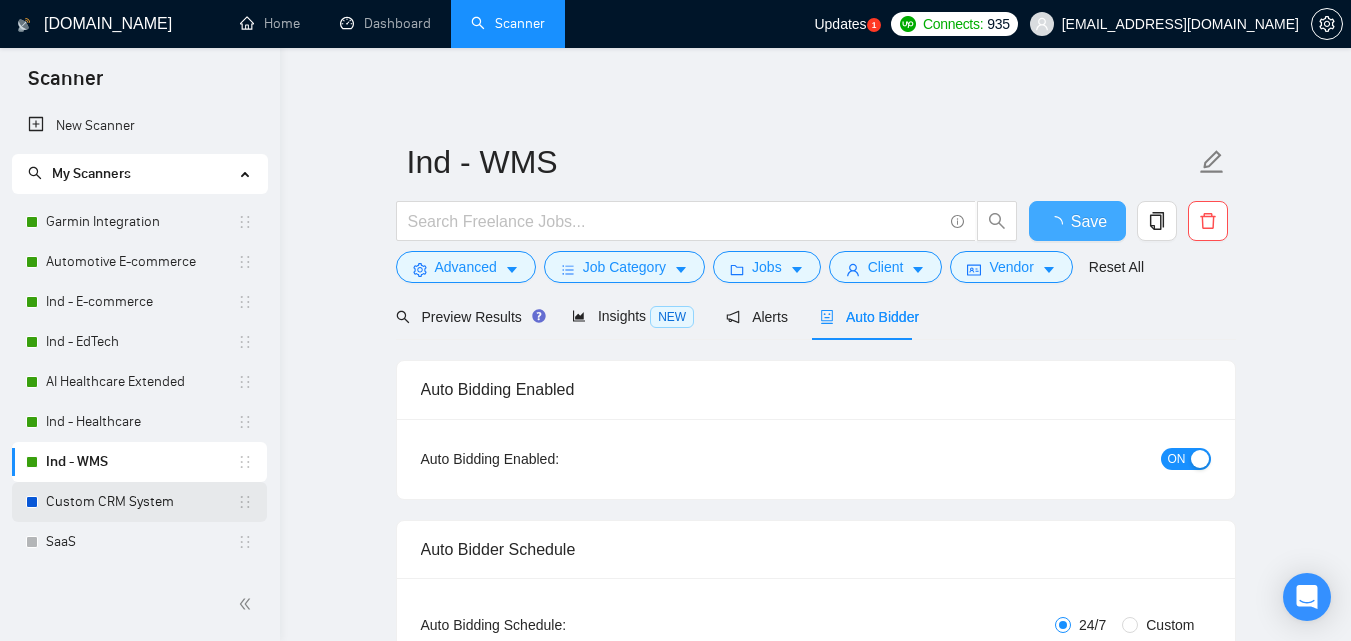 type 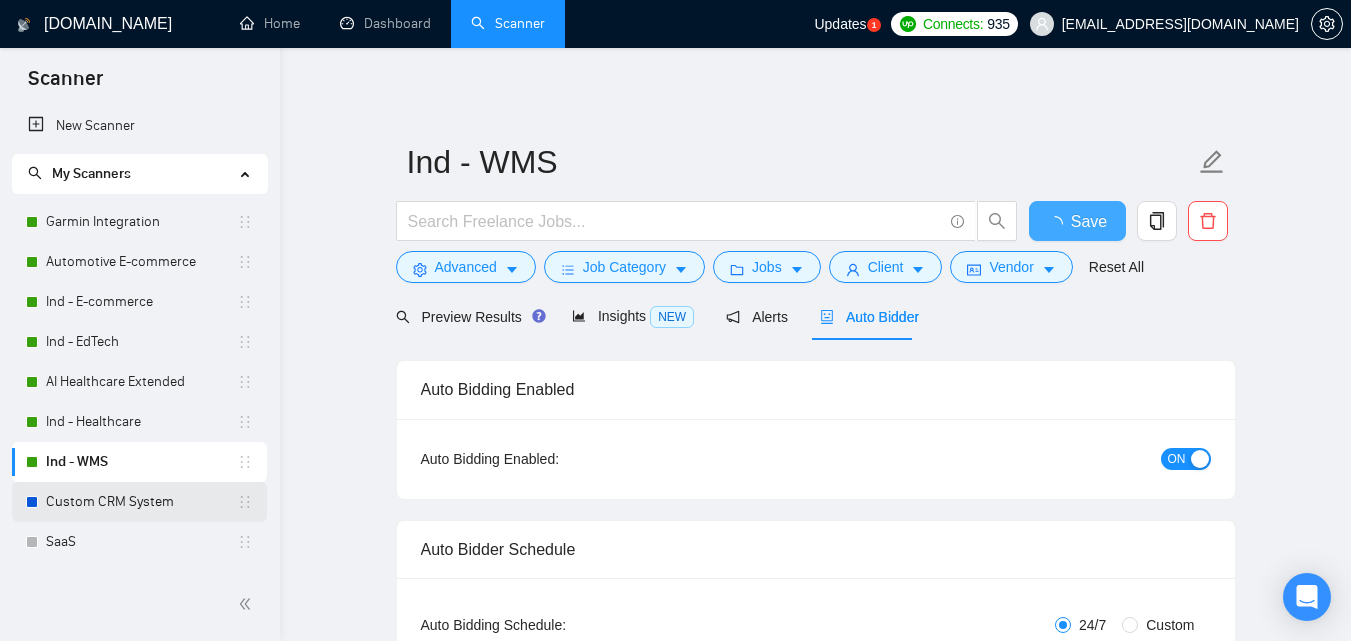 checkbox on "true" 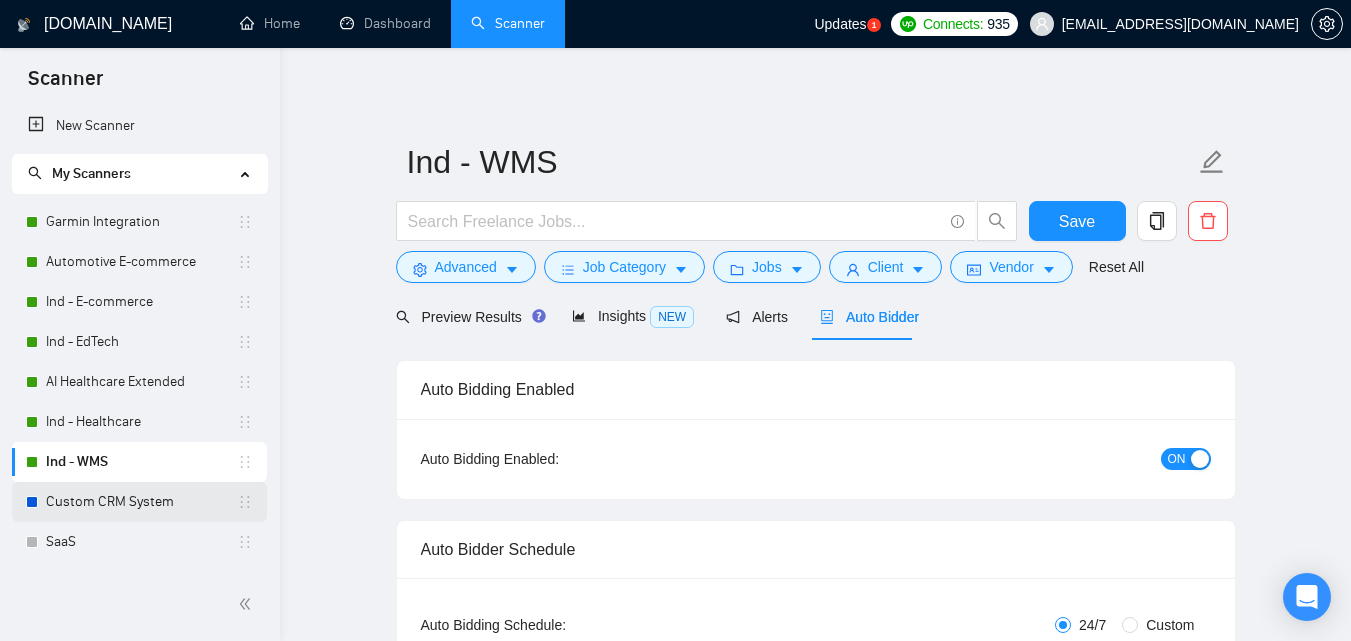 click on "Custom CRM System" at bounding box center (141, 502) 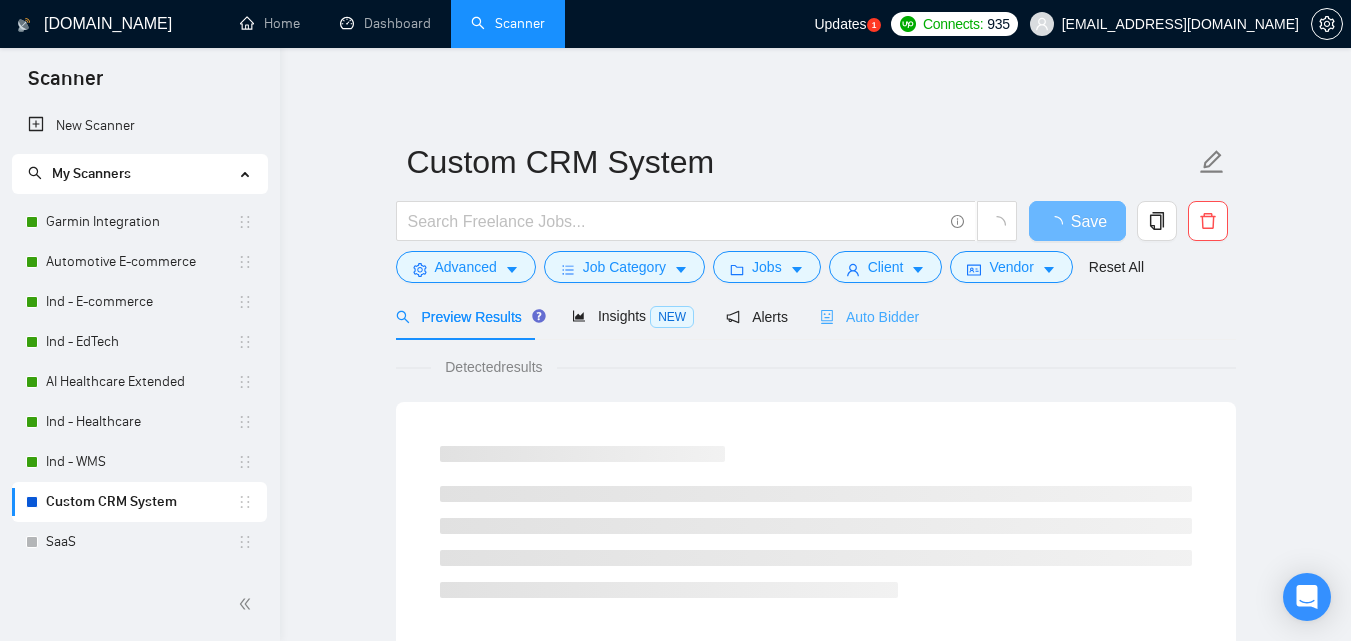 click on "Auto Bidder" at bounding box center (869, 316) 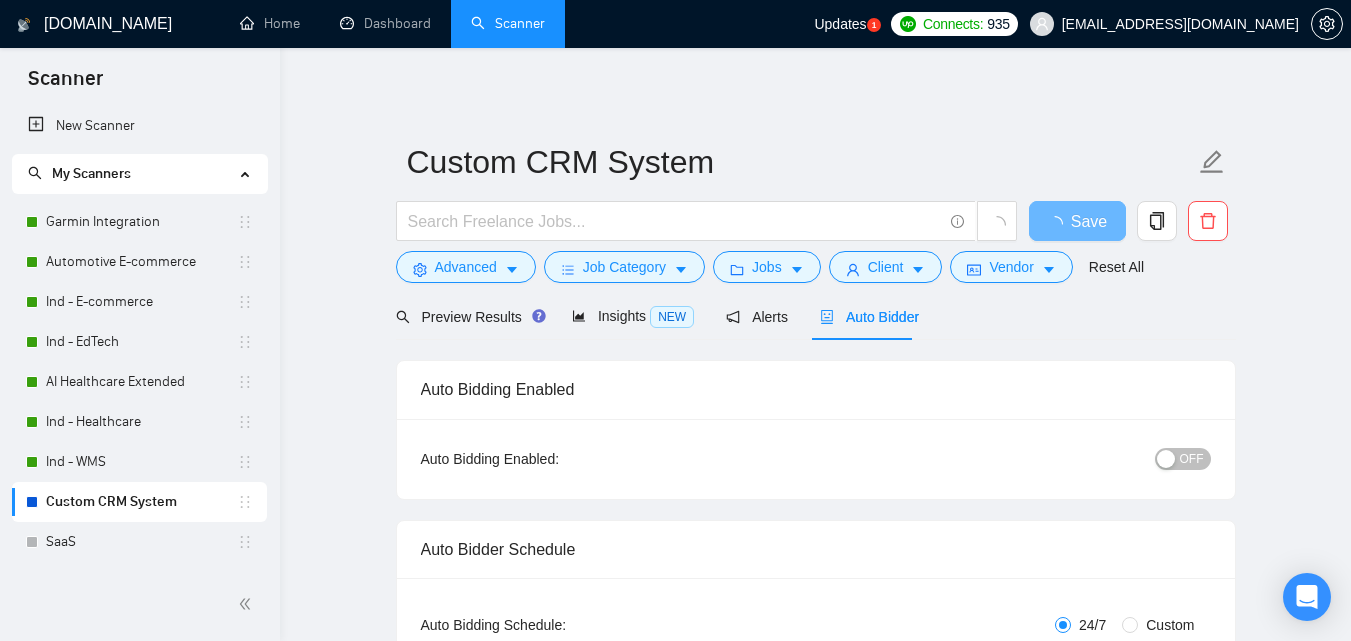 type 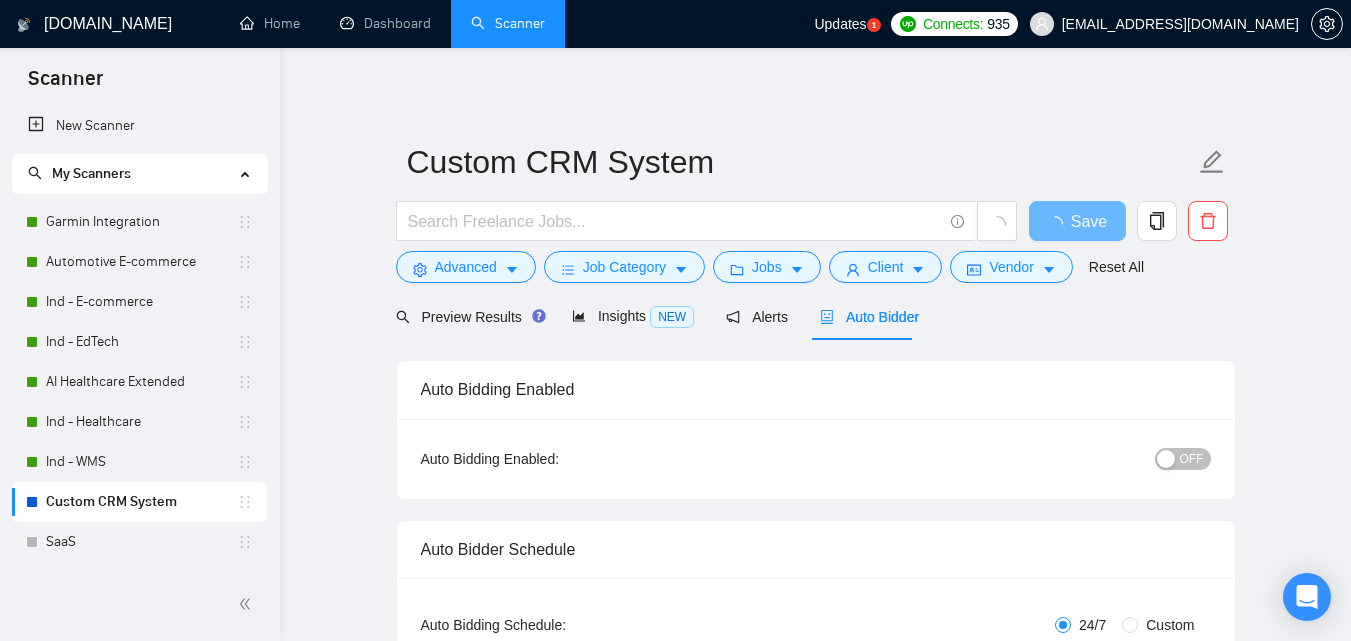 checkbox on "true" 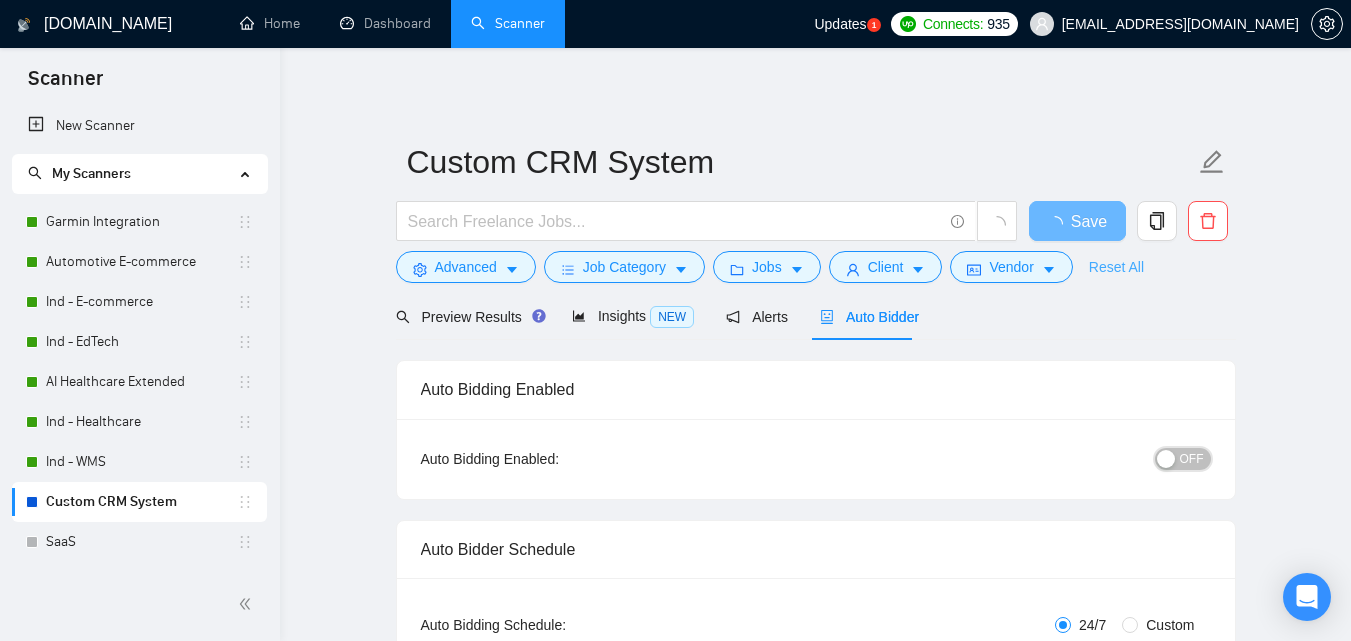 click on "OFF" at bounding box center (1192, 459) 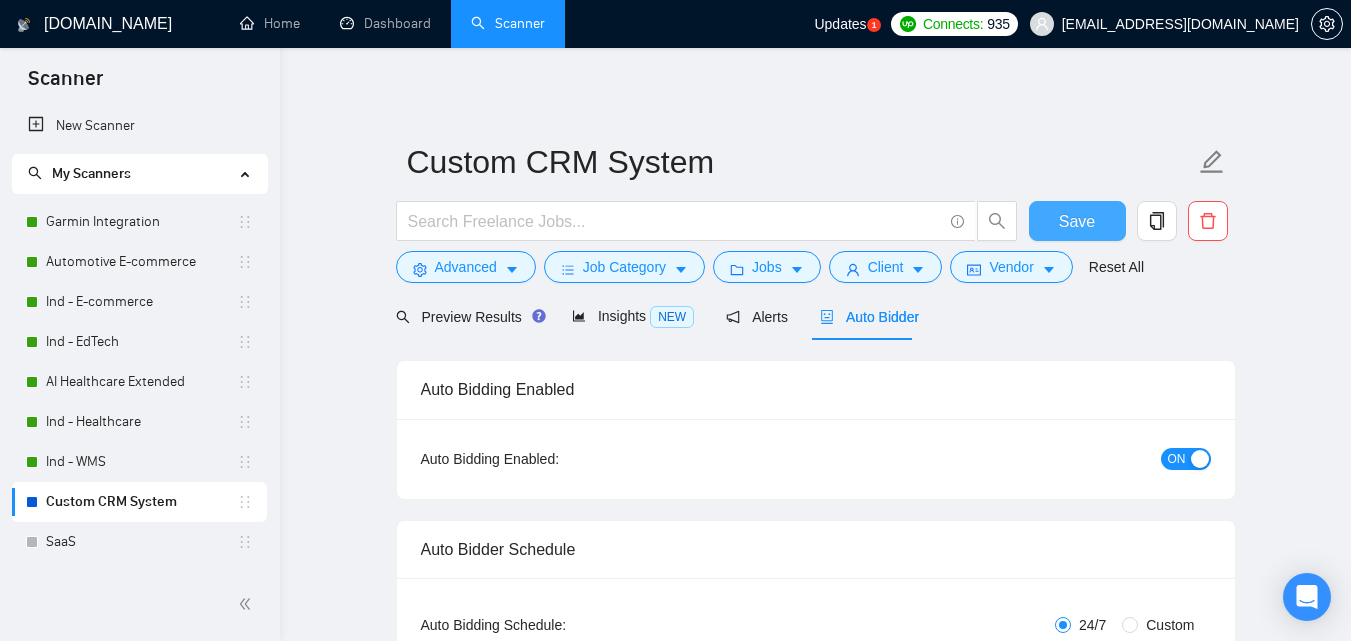 click on "Save" at bounding box center (1077, 221) 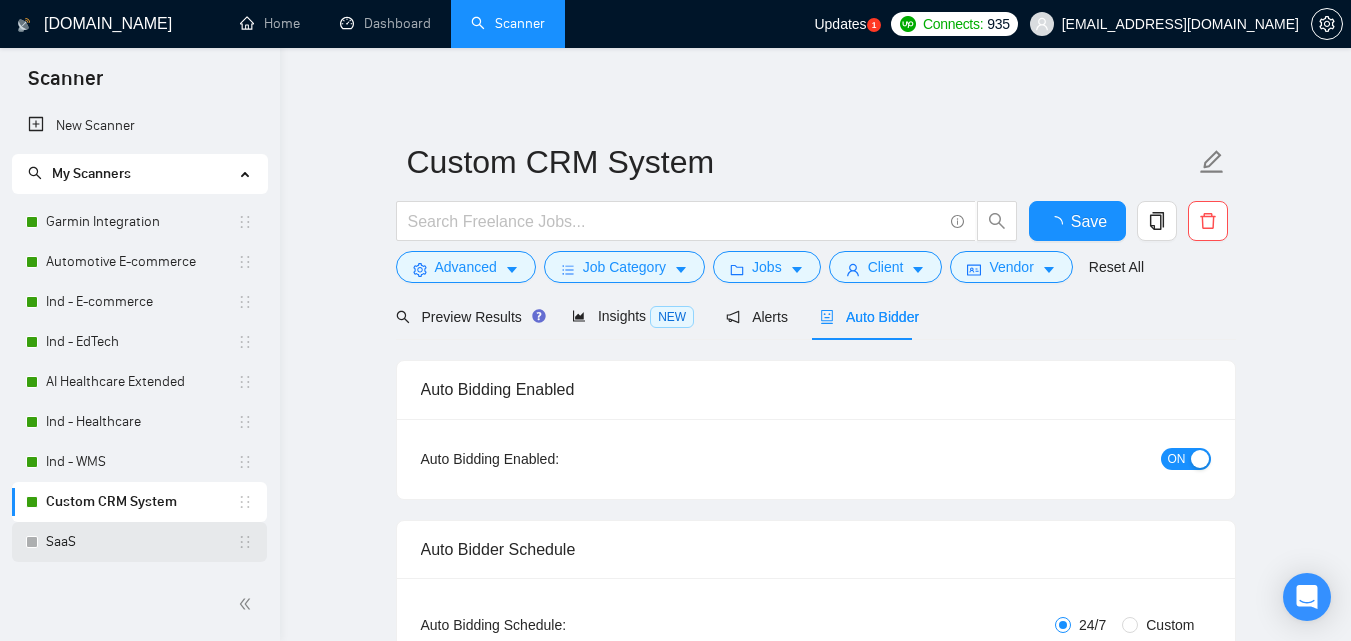 click on "SaaS" at bounding box center [141, 542] 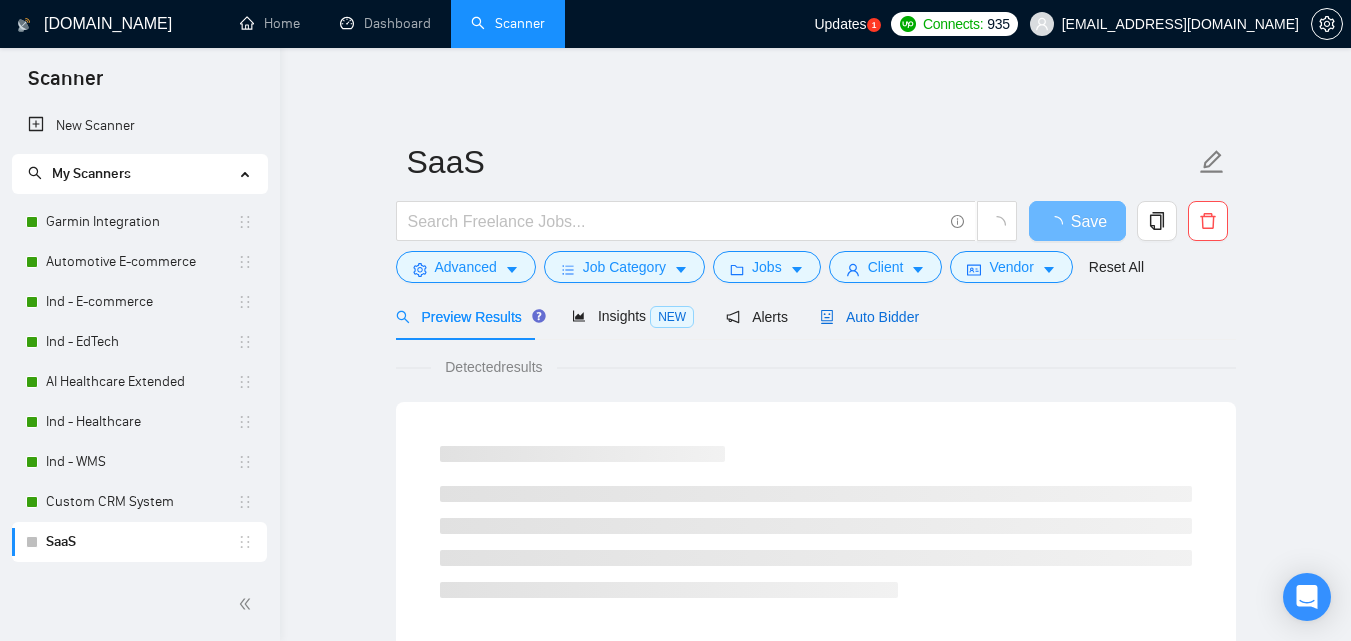 click on "Auto Bidder" at bounding box center (869, 317) 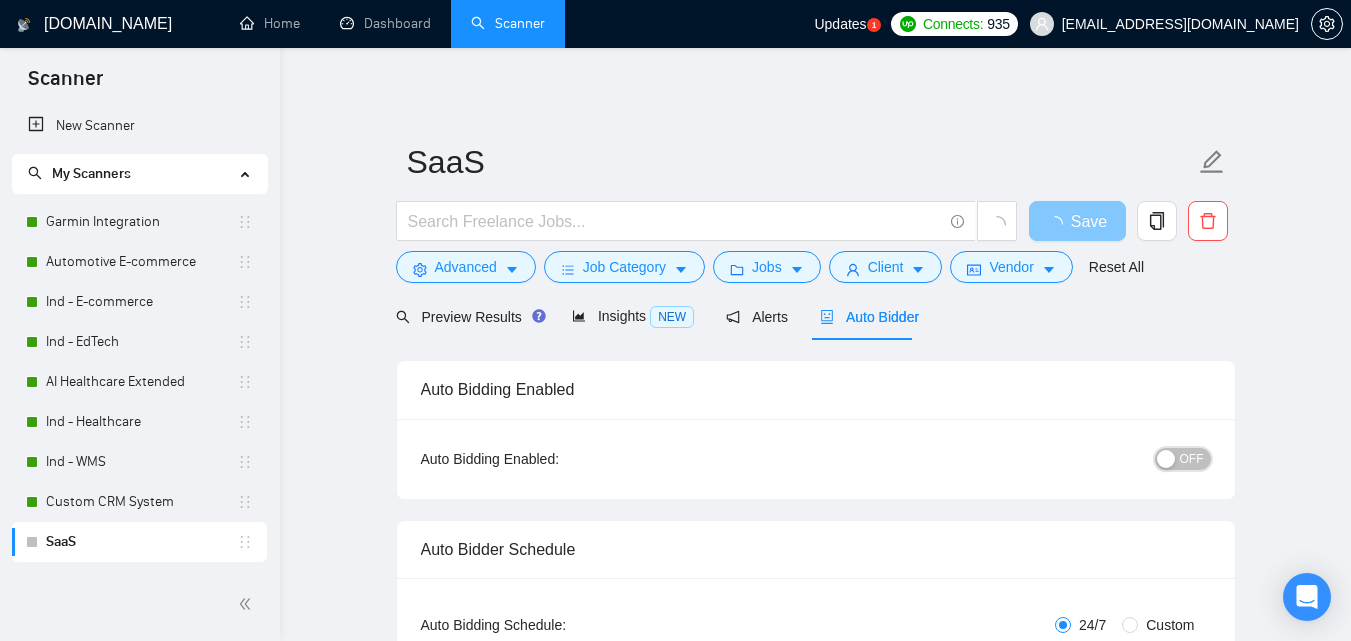 click on "OFF" at bounding box center [1183, 459] 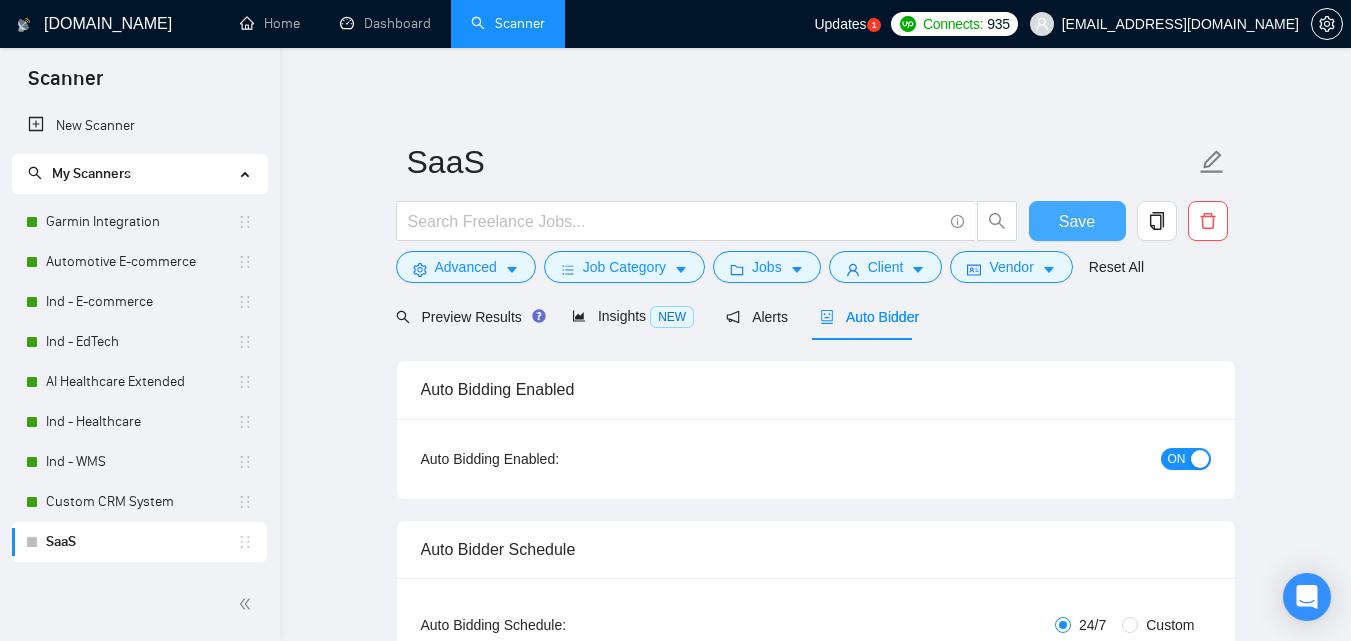 click on "Save" at bounding box center [1077, 221] 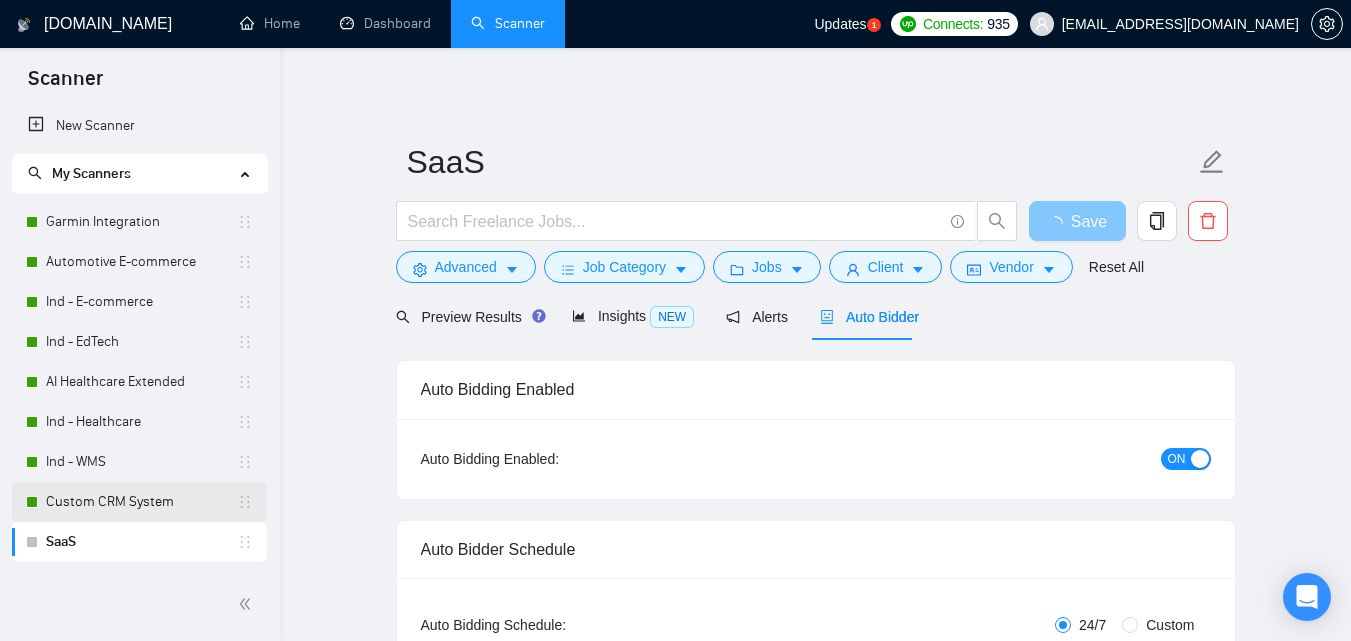 scroll, scrollTop: 154, scrollLeft: 0, axis: vertical 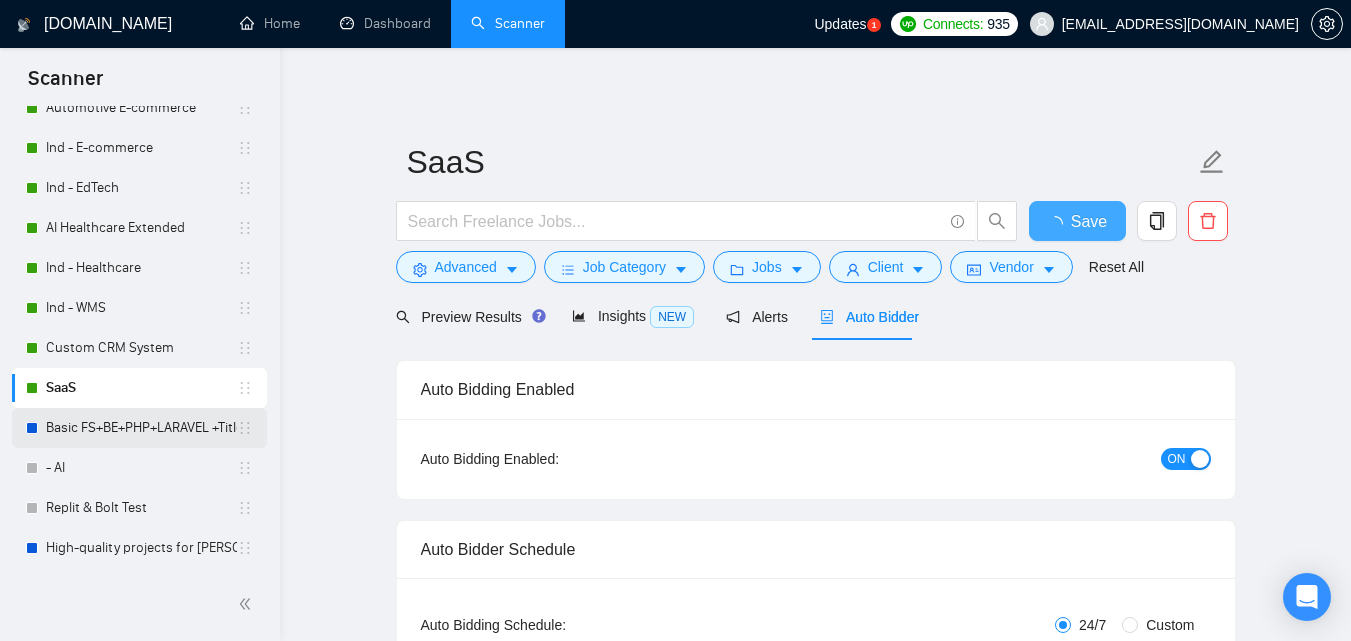 click on "Basic FS+BE+PHP+LARAVEL +Title" at bounding box center (141, 428) 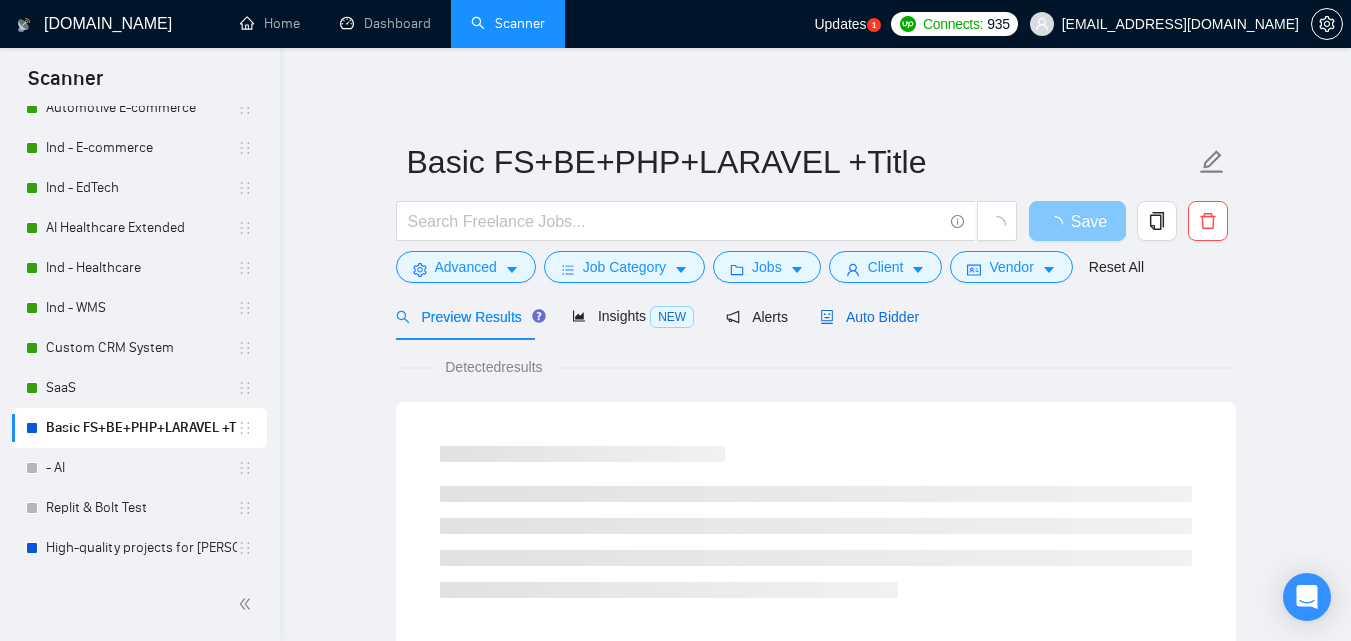click on "Auto Bidder" at bounding box center (869, 317) 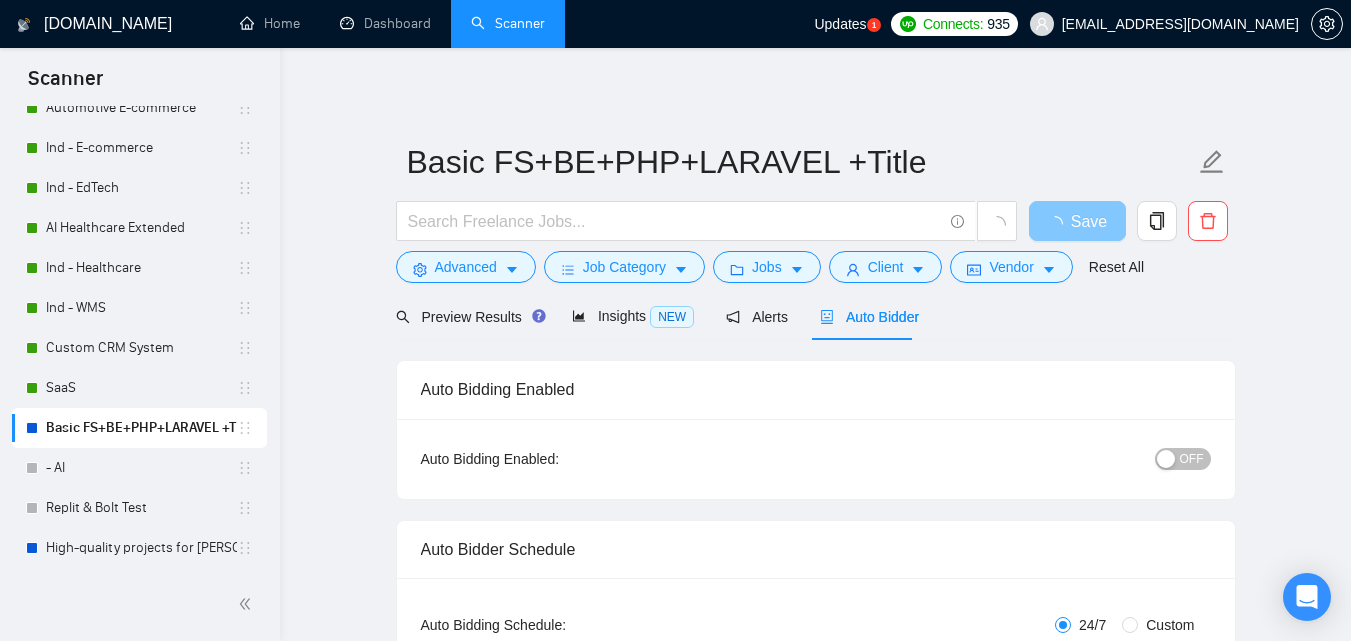 type 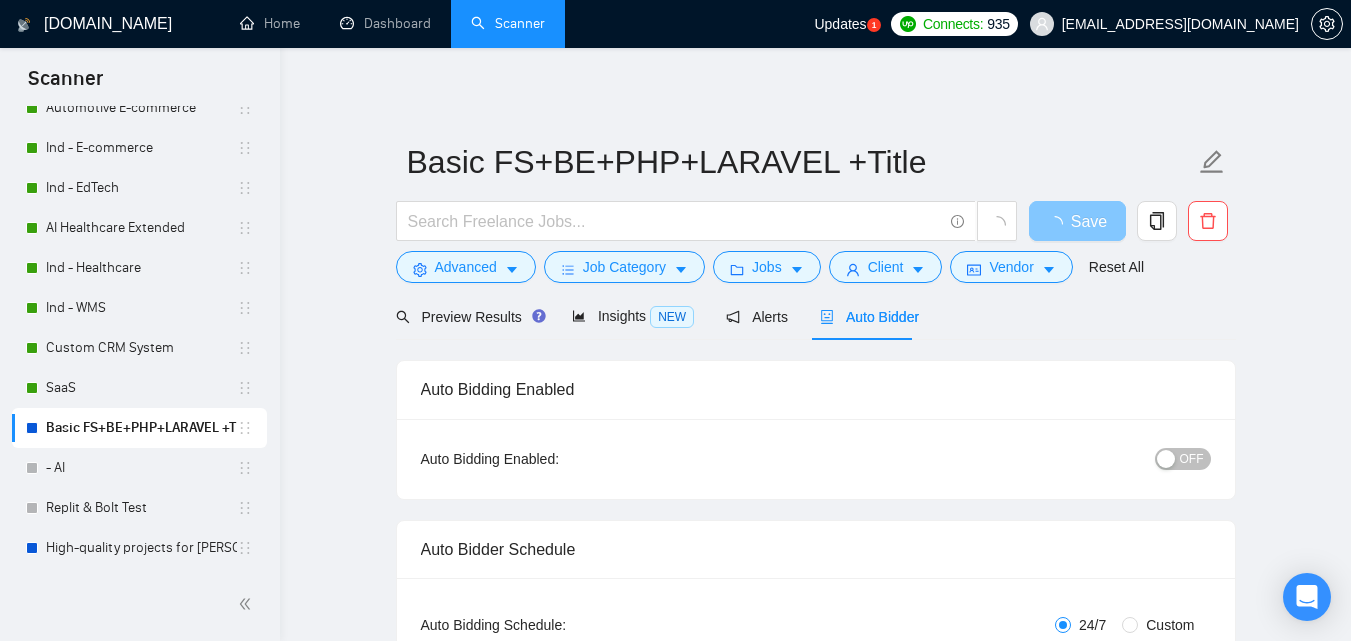 checkbox on "true" 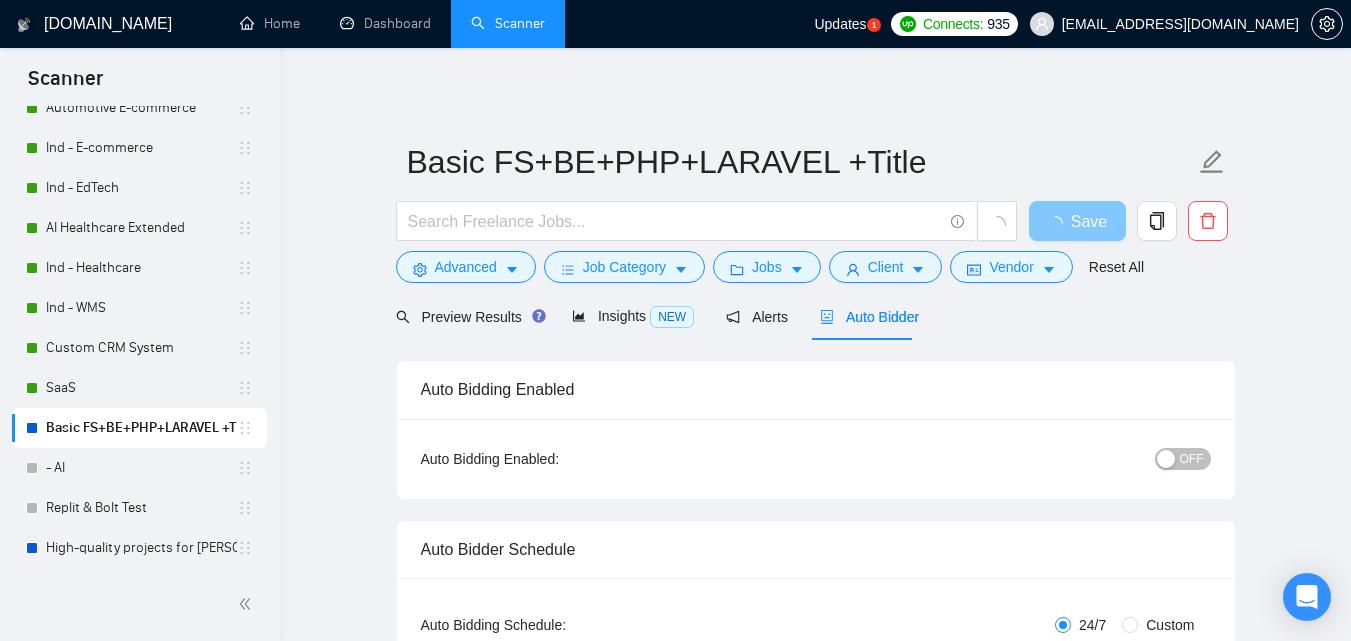 click on "OFF" at bounding box center (1183, 459) 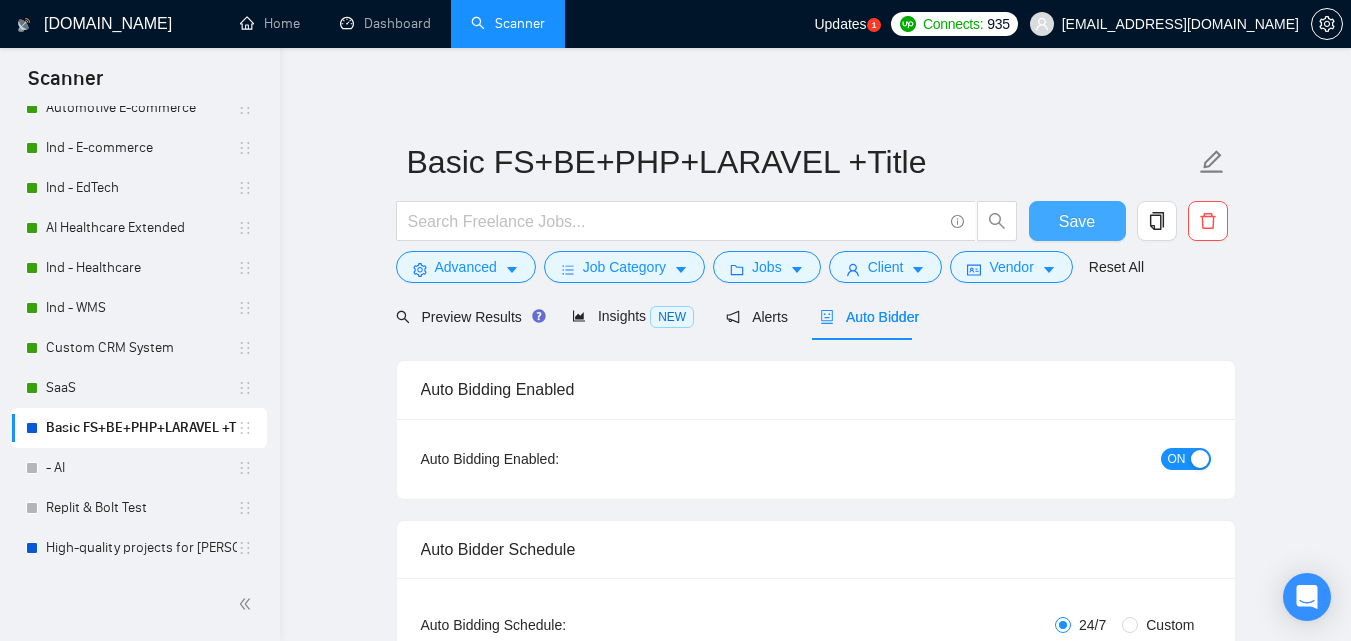 click on "Save" at bounding box center (1077, 221) 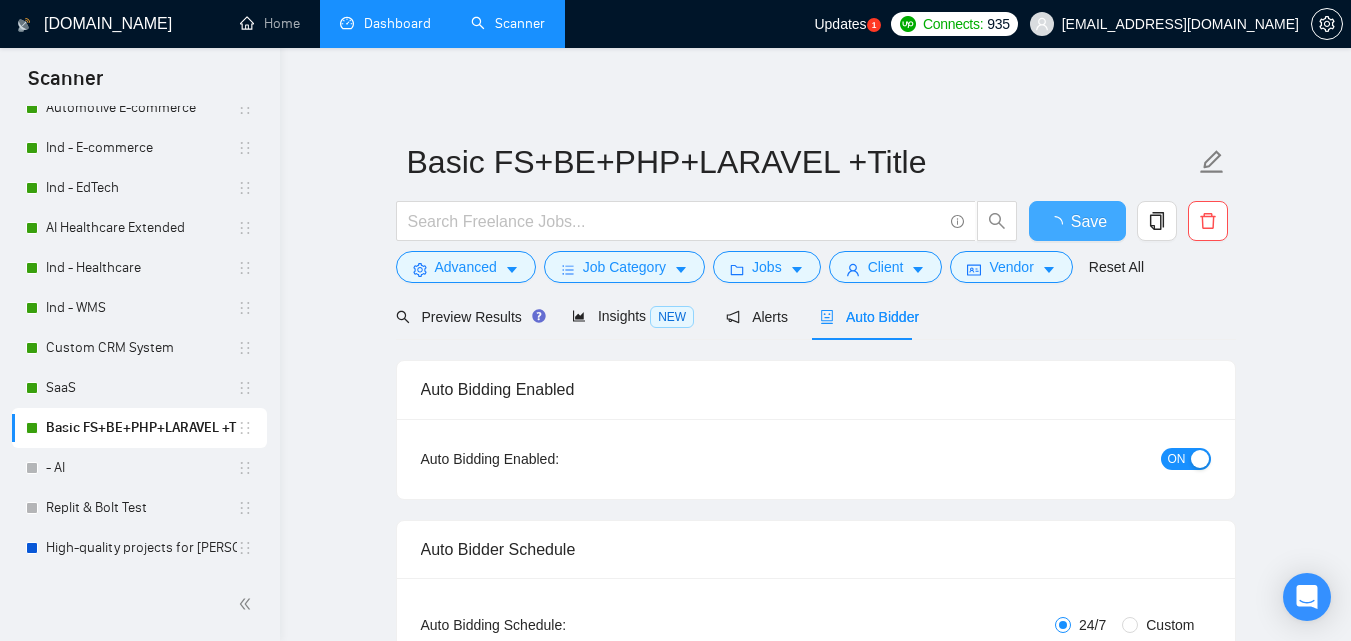 type 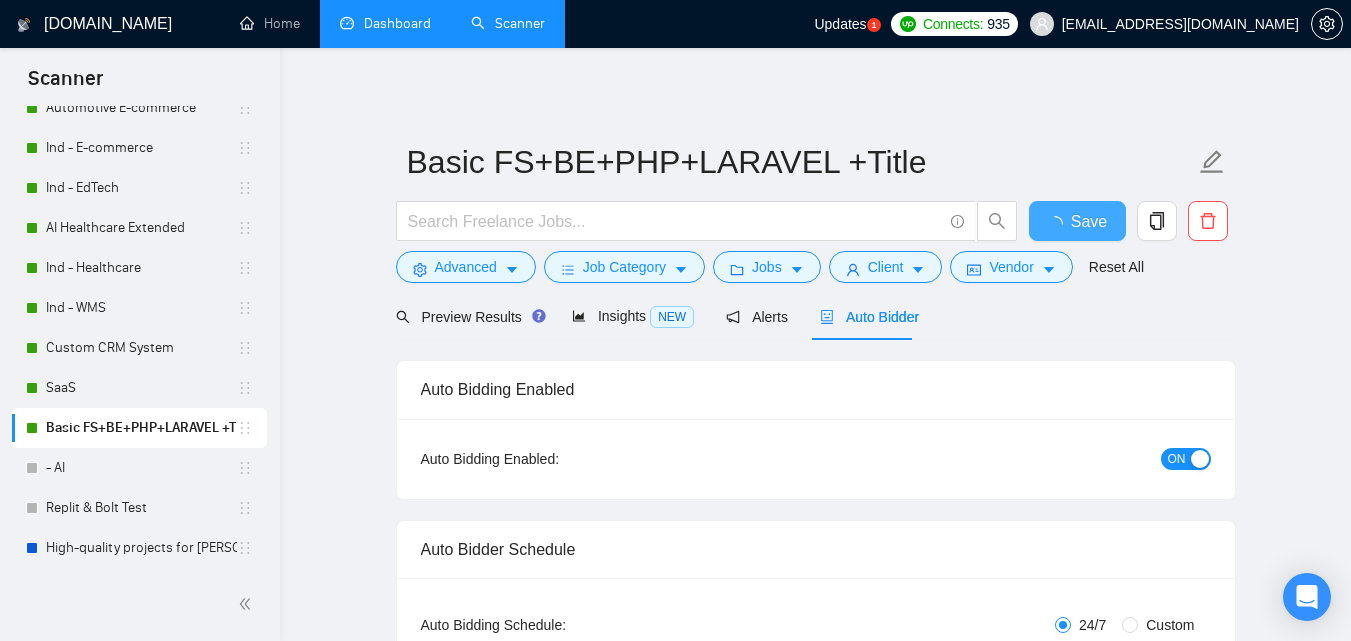 checkbox on "true" 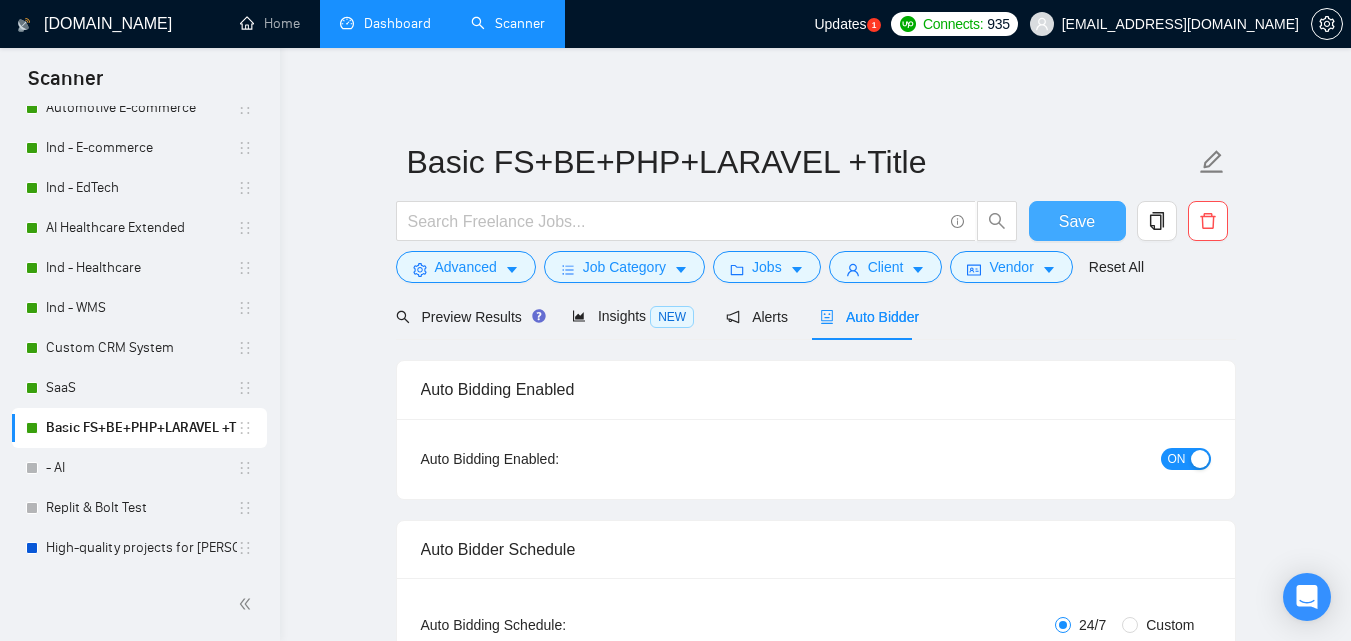 type 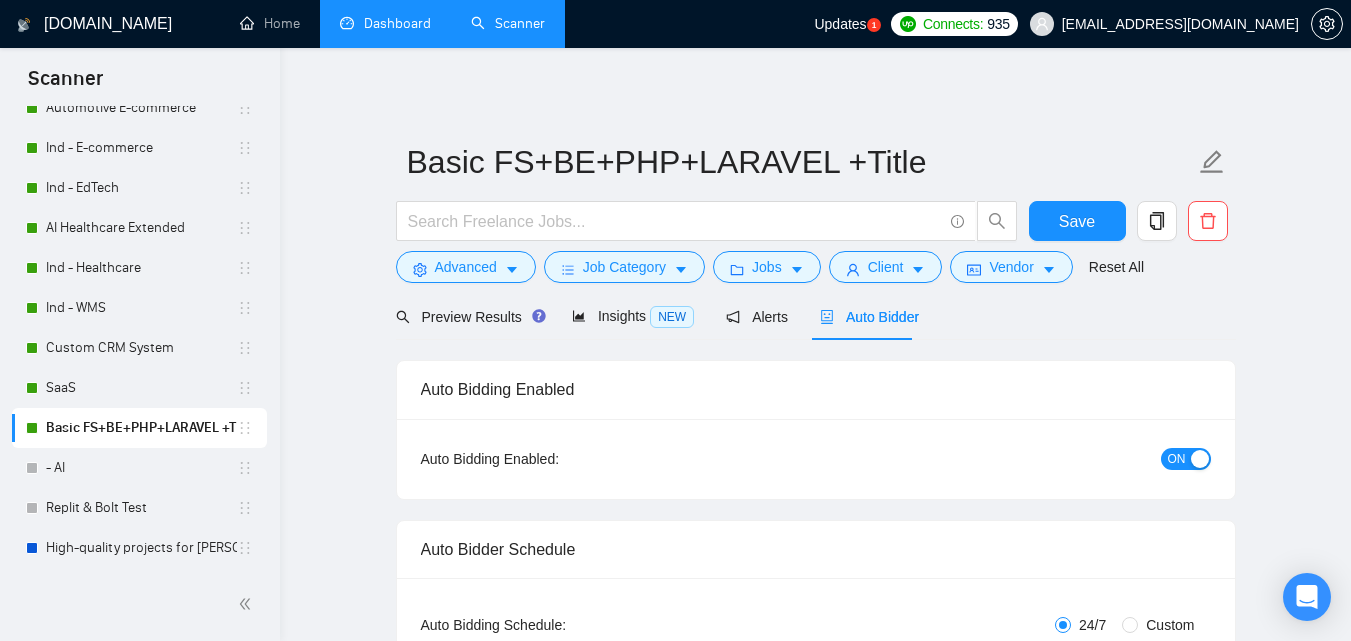 click on "Dashboard" at bounding box center [385, 23] 